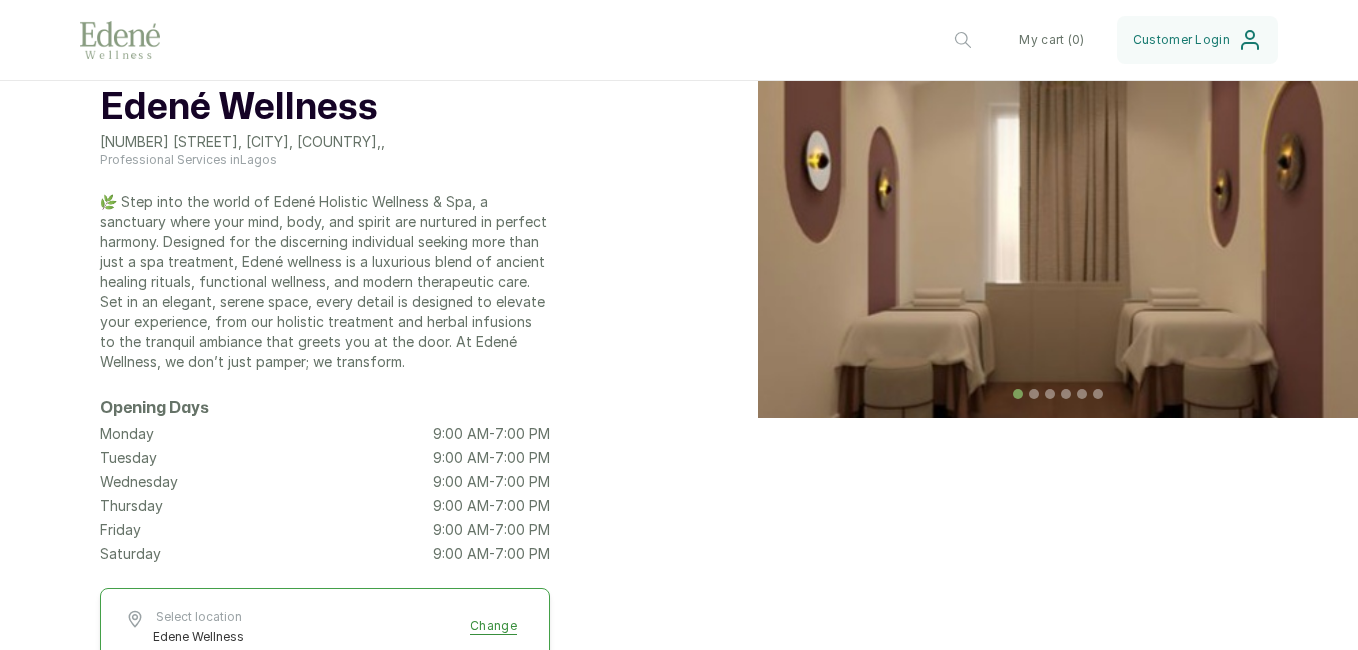 scroll, scrollTop: 0, scrollLeft: 0, axis: both 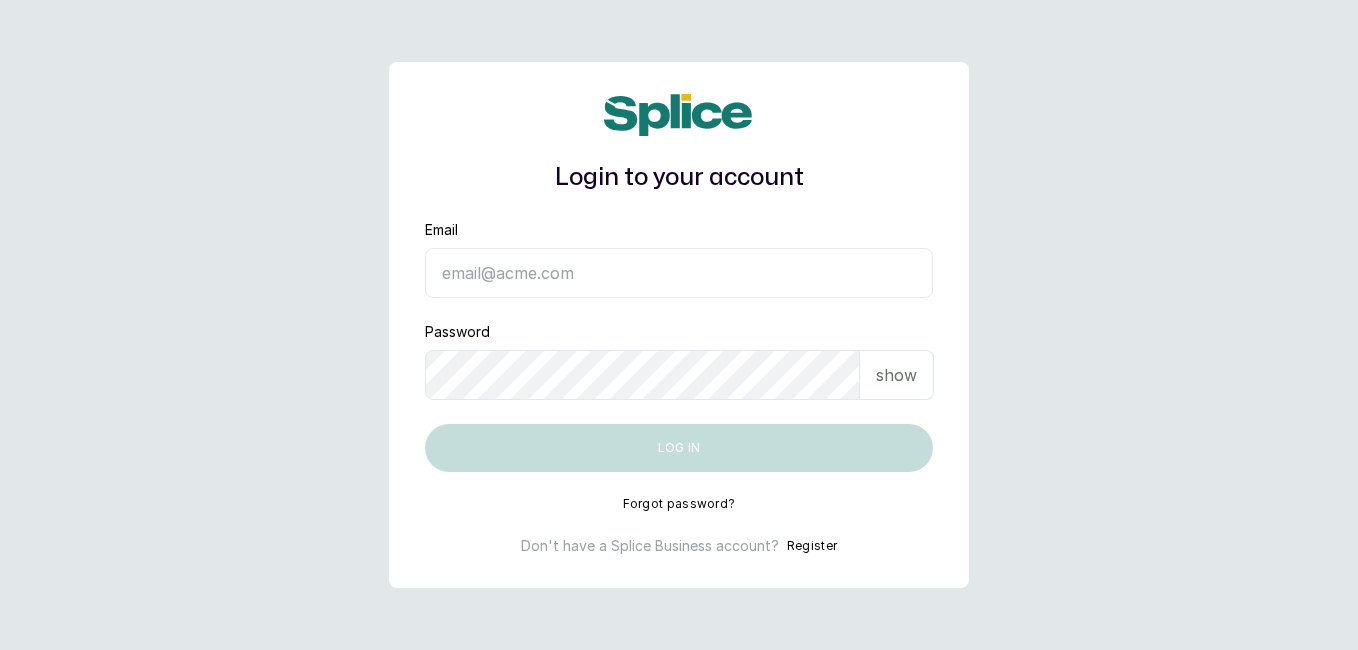 type on "drseyiprograms@gmail.com" 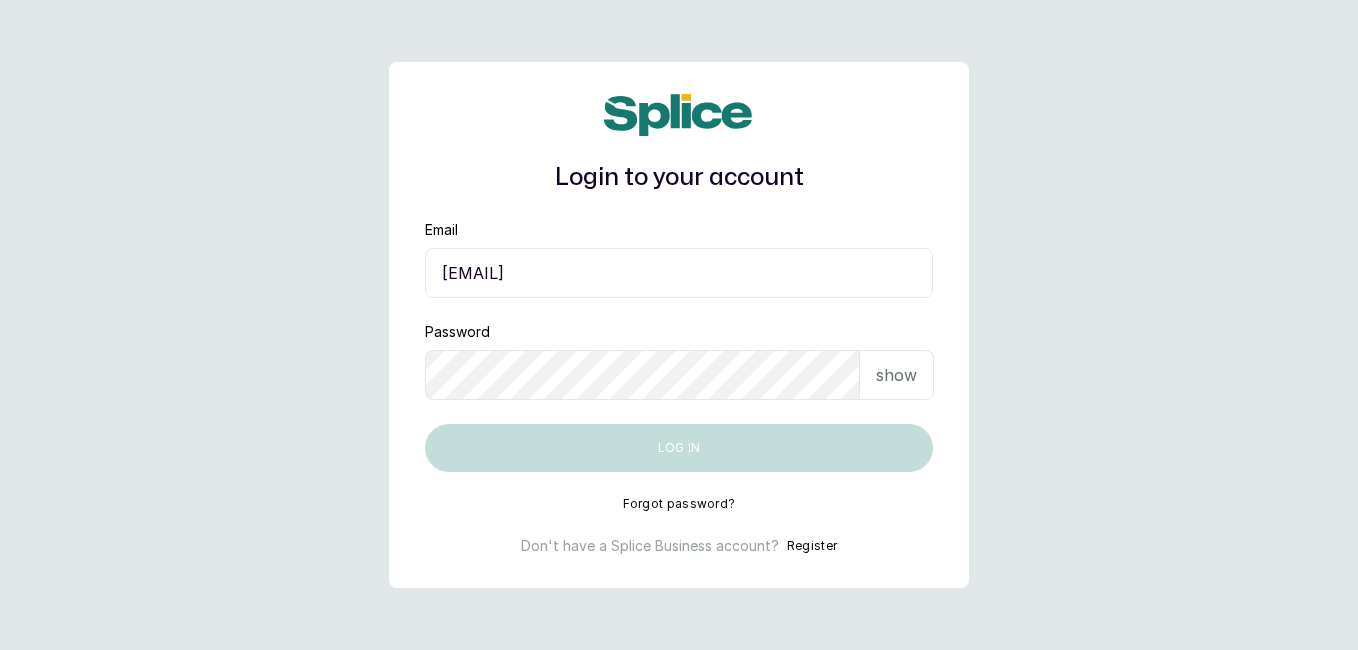 click on "show" at bounding box center [896, 375] 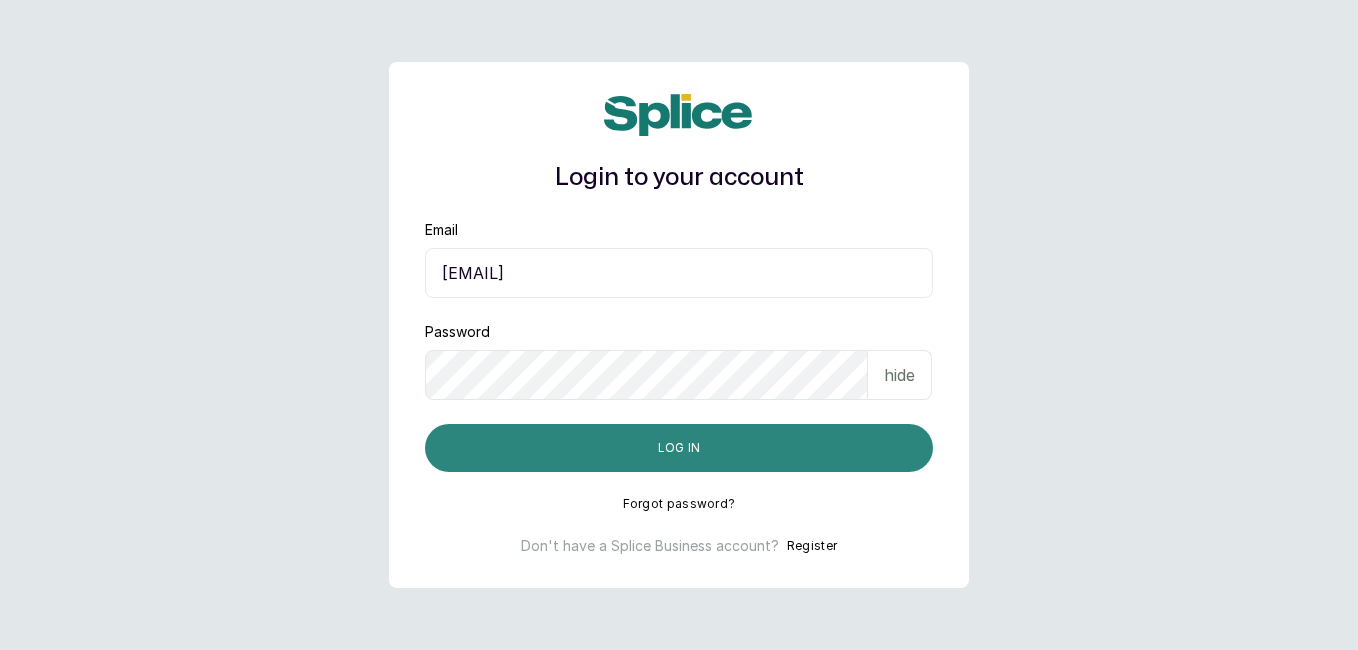 click on "Log in" at bounding box center [679, 448] 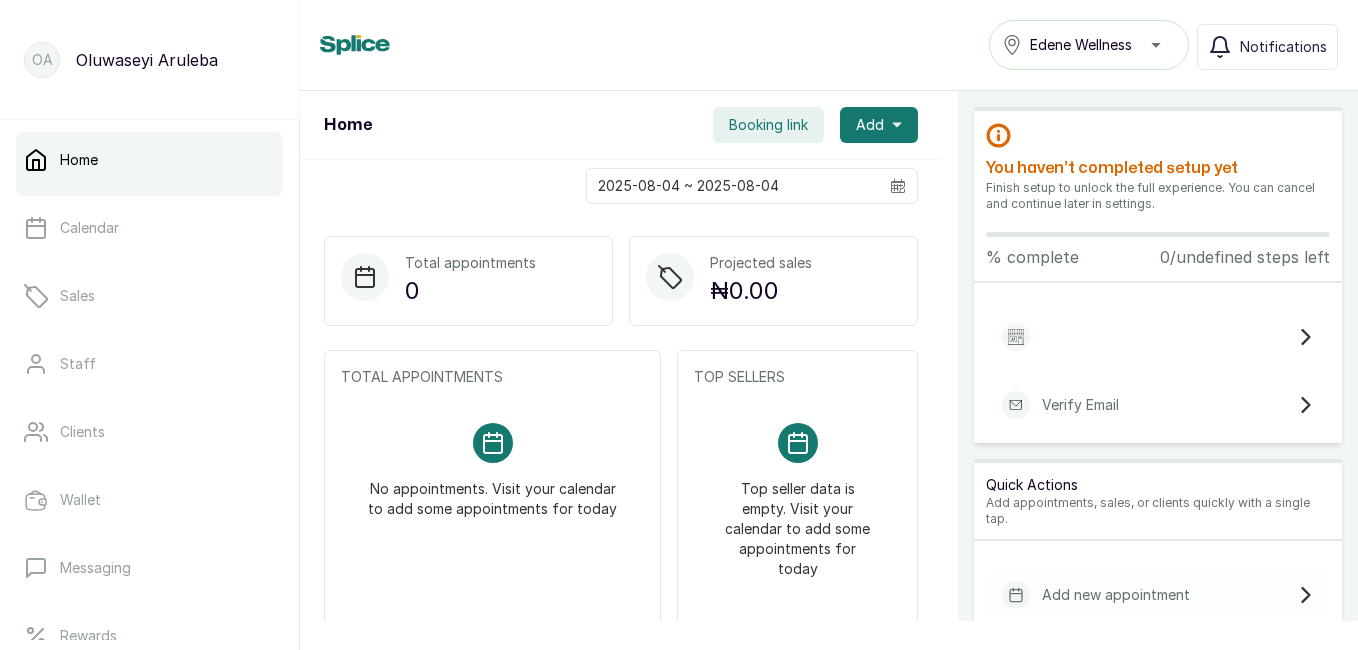 scroll, scrollTop: 0, scrollLeft: 0, axis: both 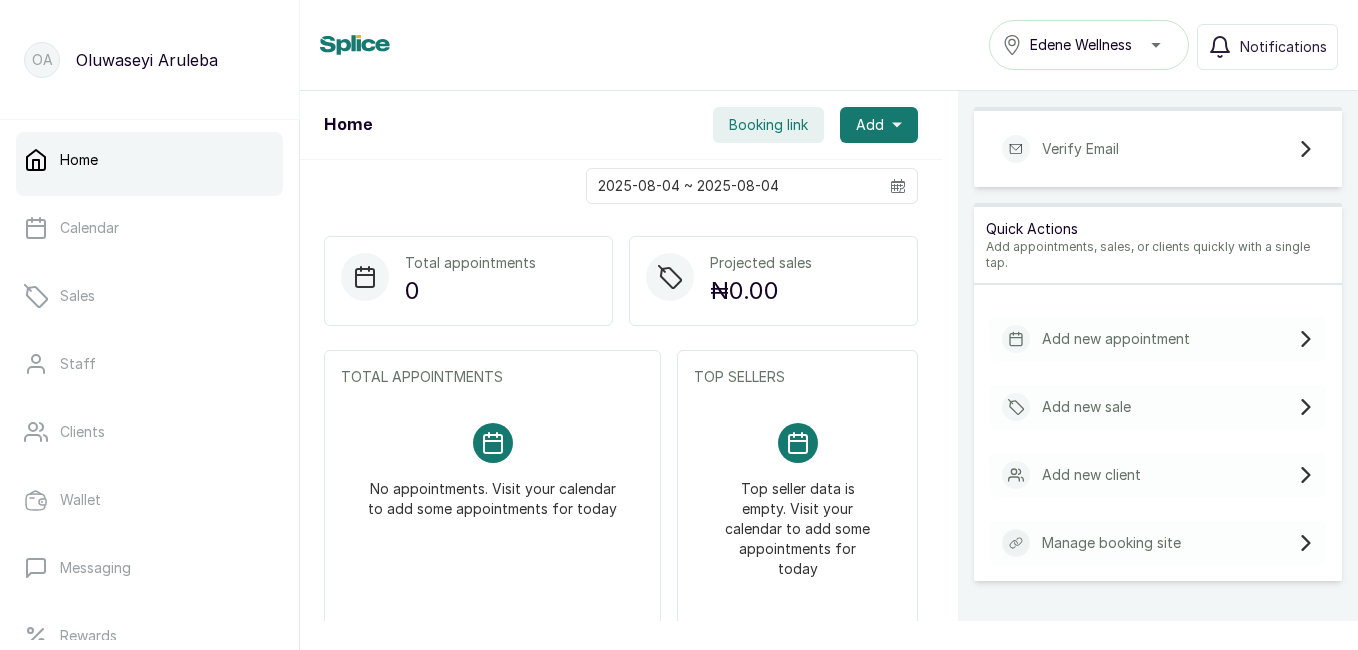 click on "Booking link" at bounding box center (768, 125) 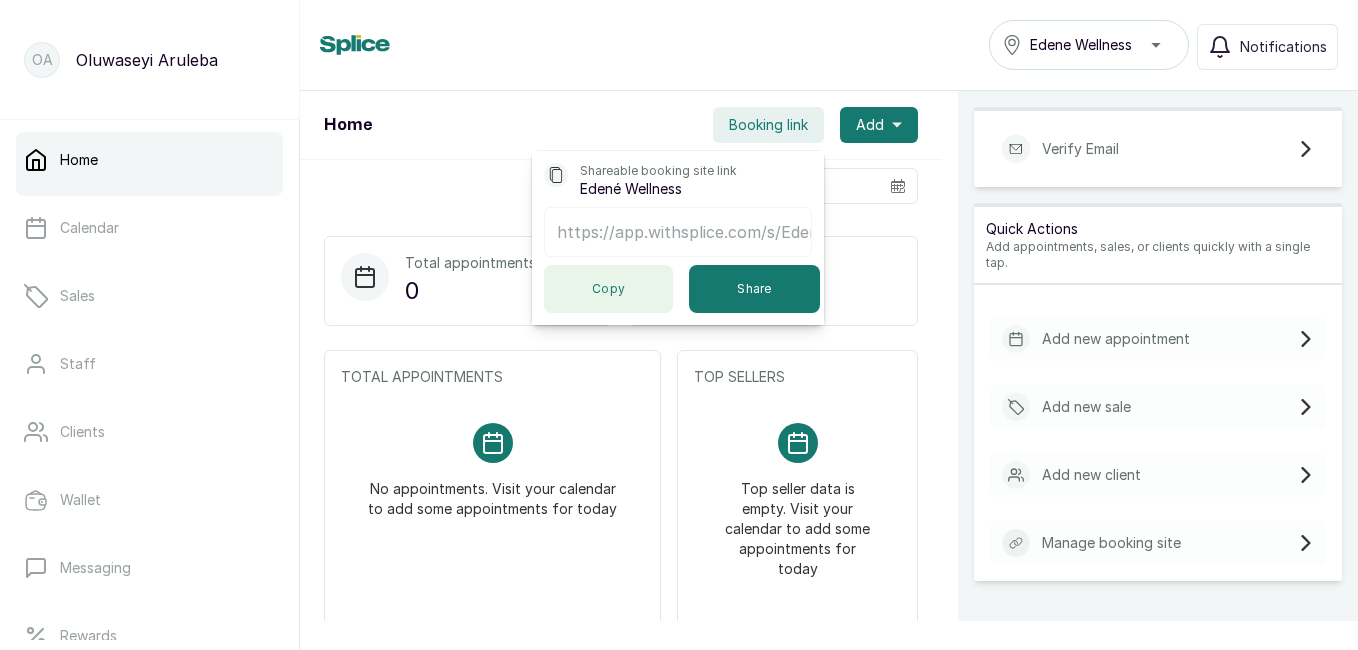 click on "Copy" at bounding box center (608, 289) 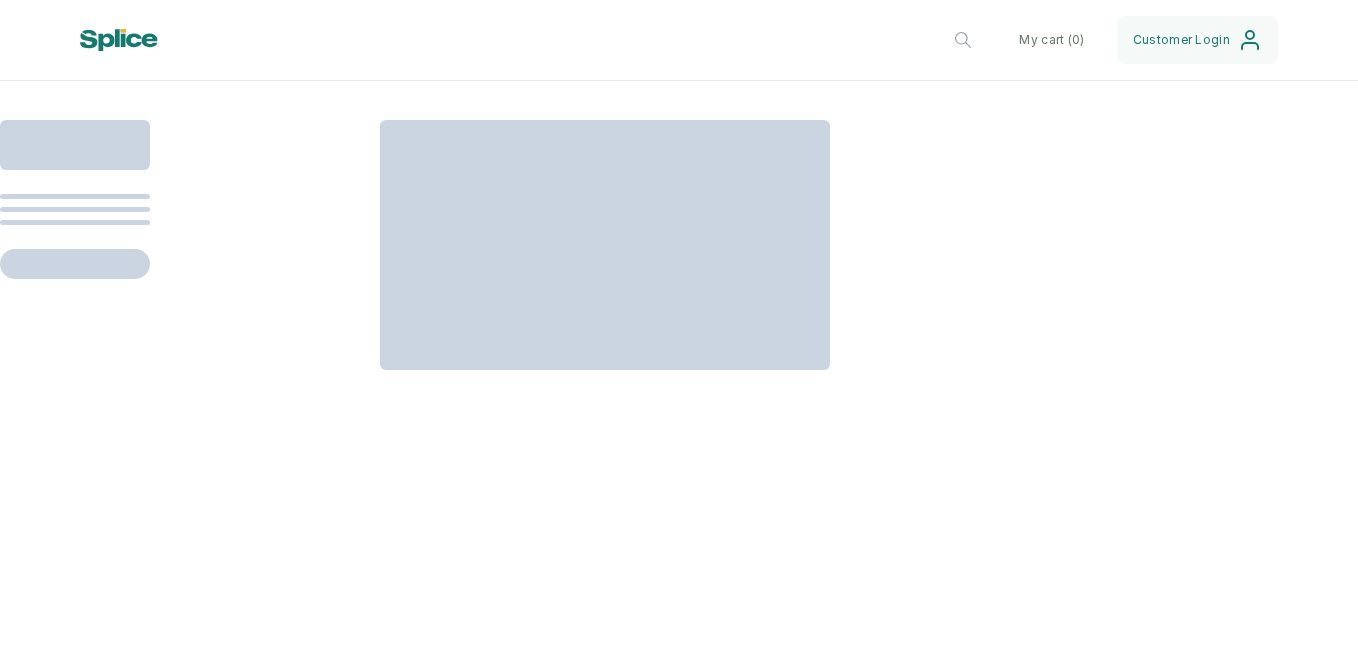 scroll, scrollTop: 0, scrollLeft: 0, axis: both 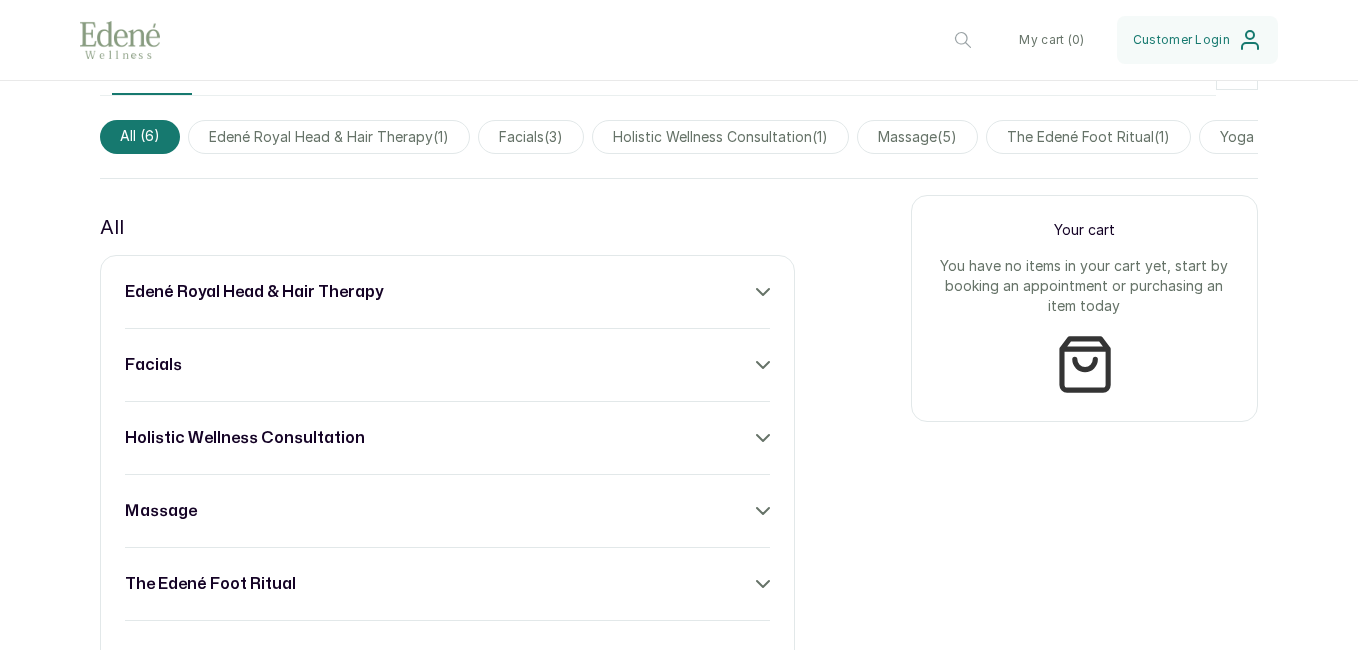 click on "edené royal head & hair therapy" at bounding box center (447, 292) 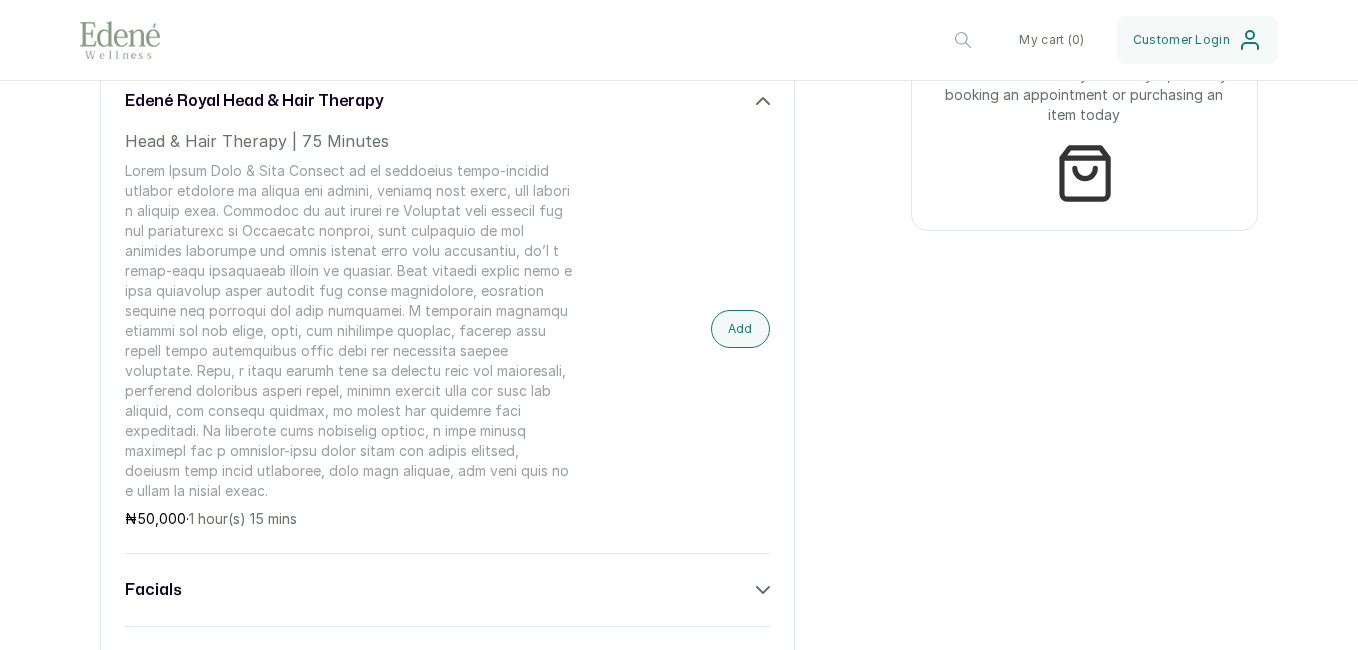 scroll, scrollTop: 830, scrollLeft: 0, axis: vertical 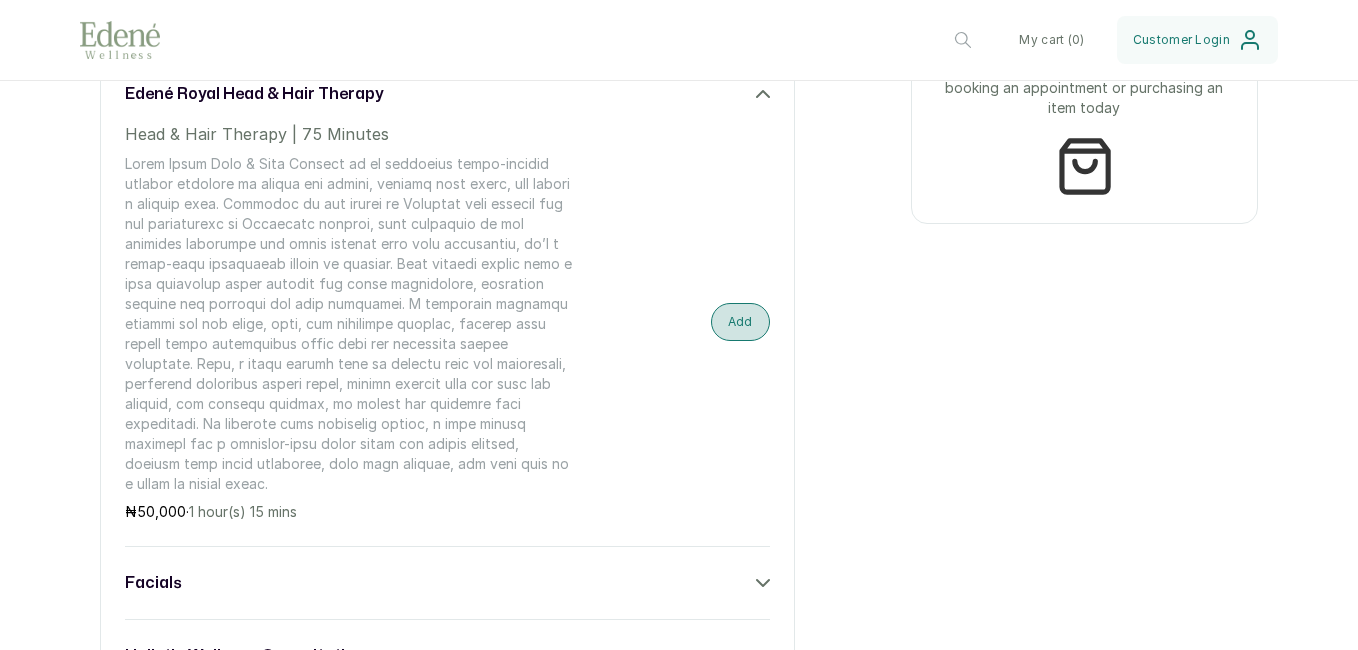 click on "Add" at bounding box center (740, 322) 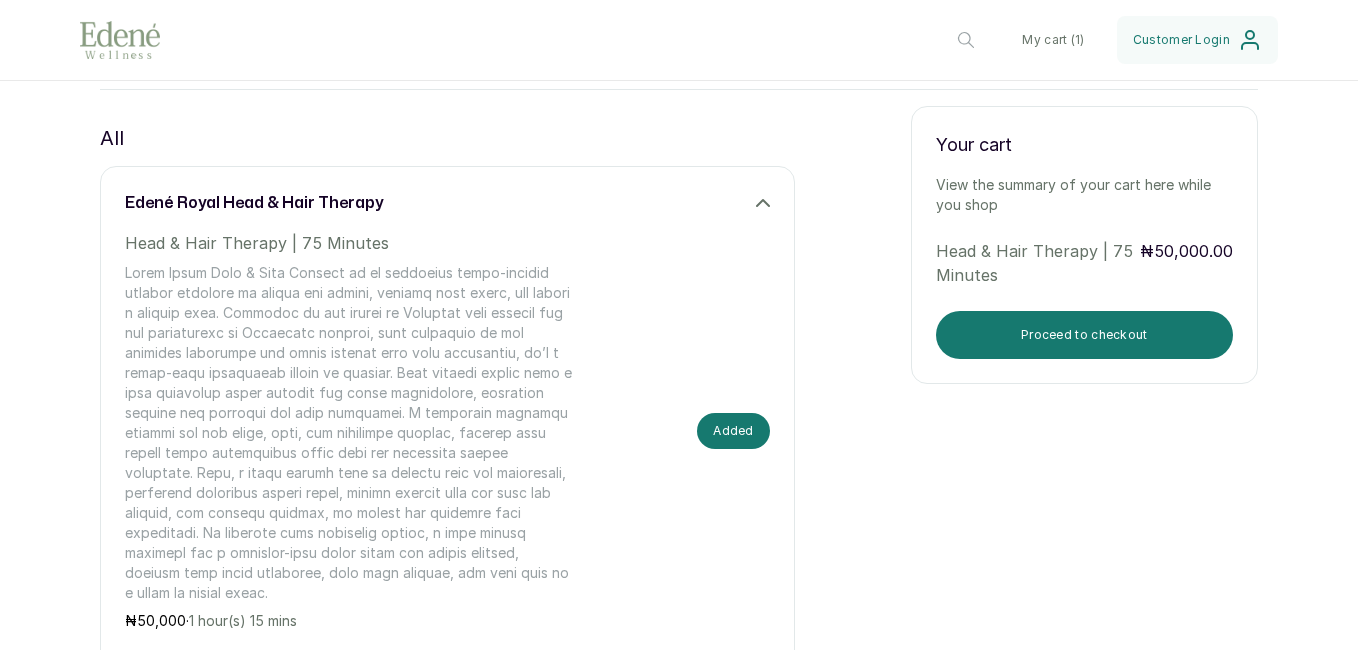scroll, scrollTop: 562, scrollLeft: 0, axis: vertical 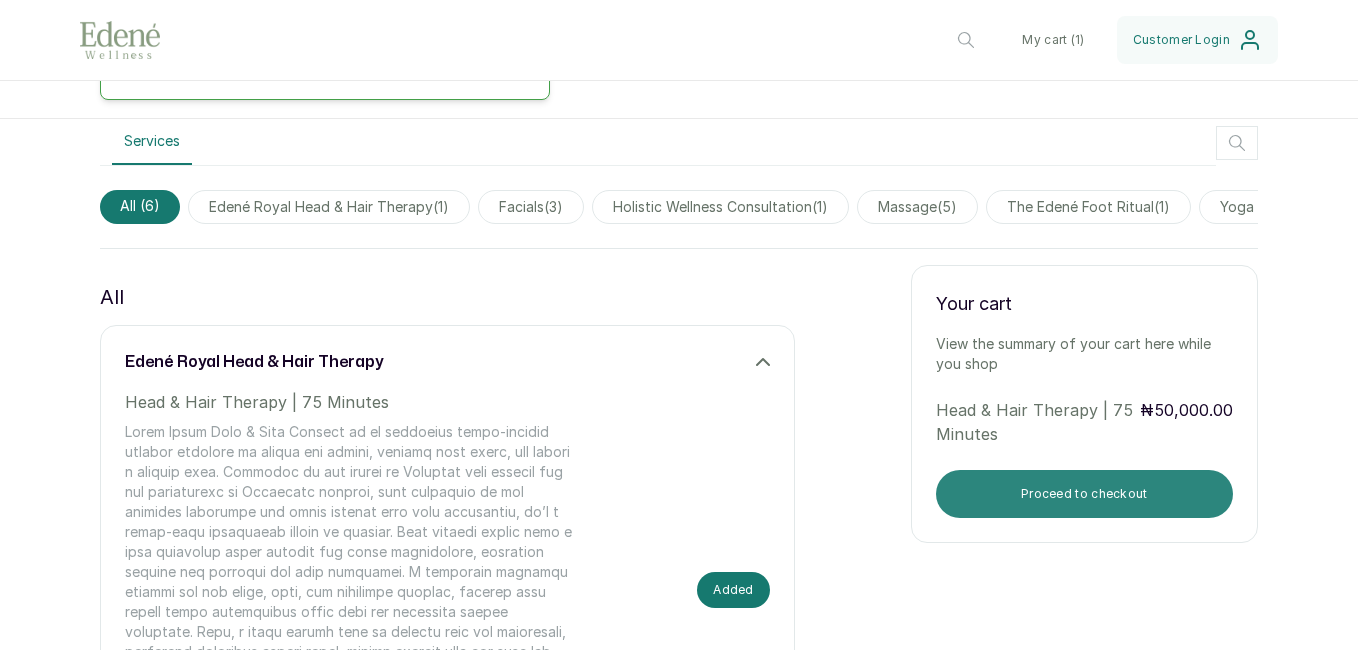 click on "Proceed to checkout" at bounding box center [1084, 494] 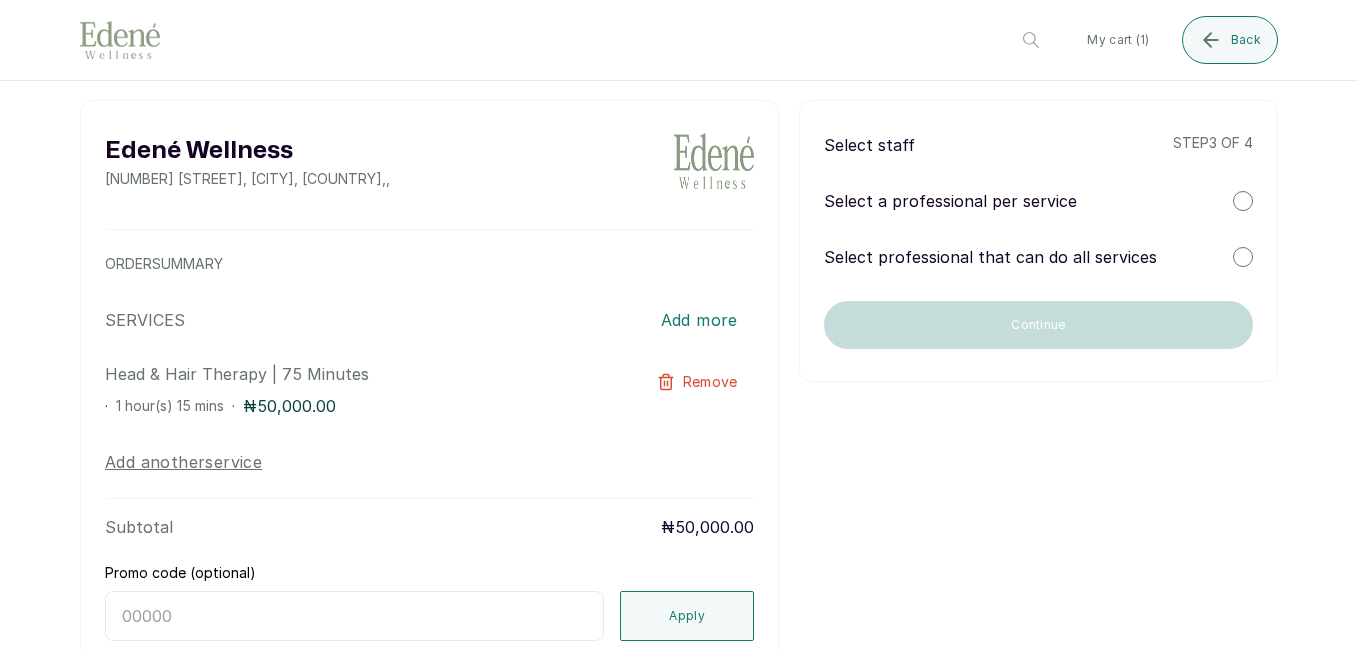 scroll, scrollTop: 0, scrollLeft: 0, axis: both 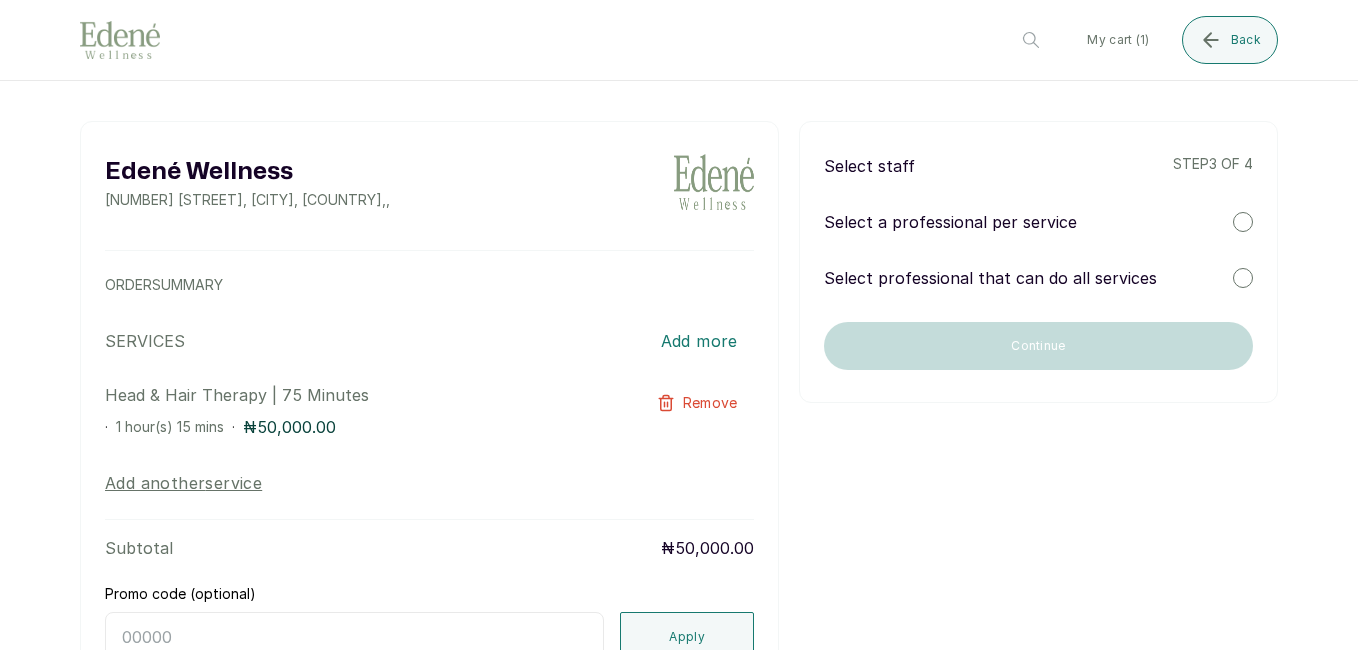click at bounding box center (1243, 222) 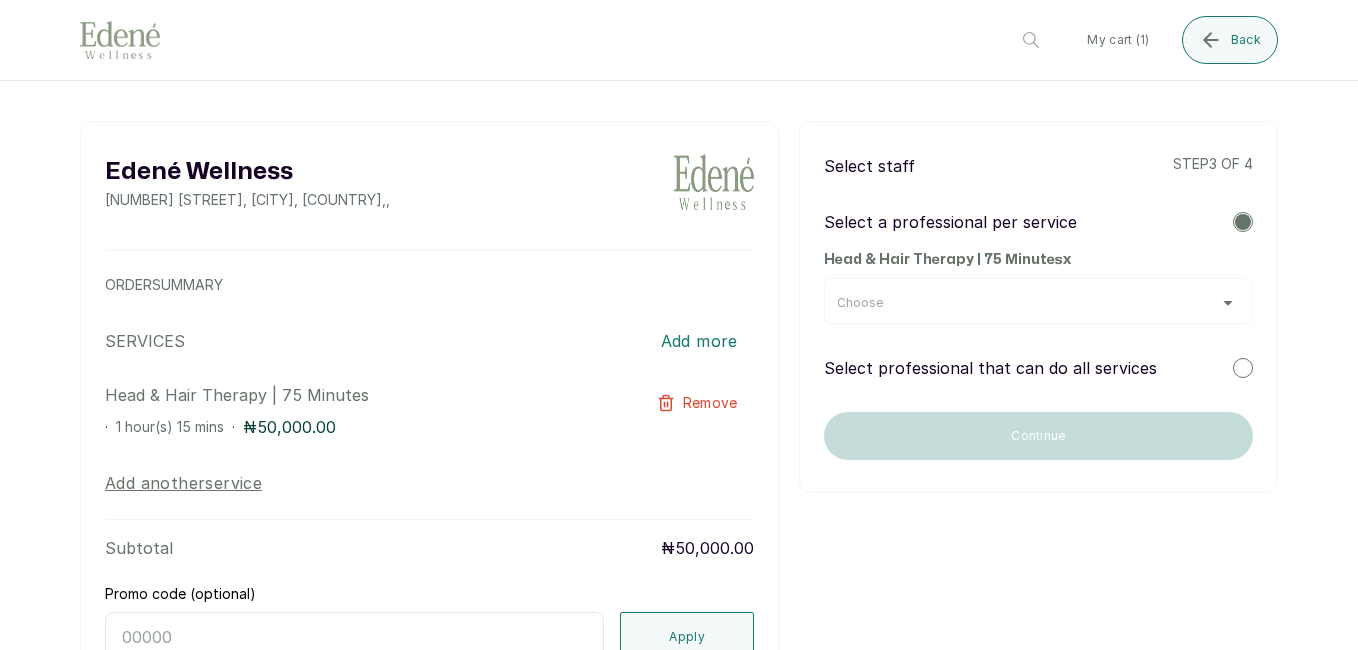 click on "Choose" at bounding box center [1038, 301] 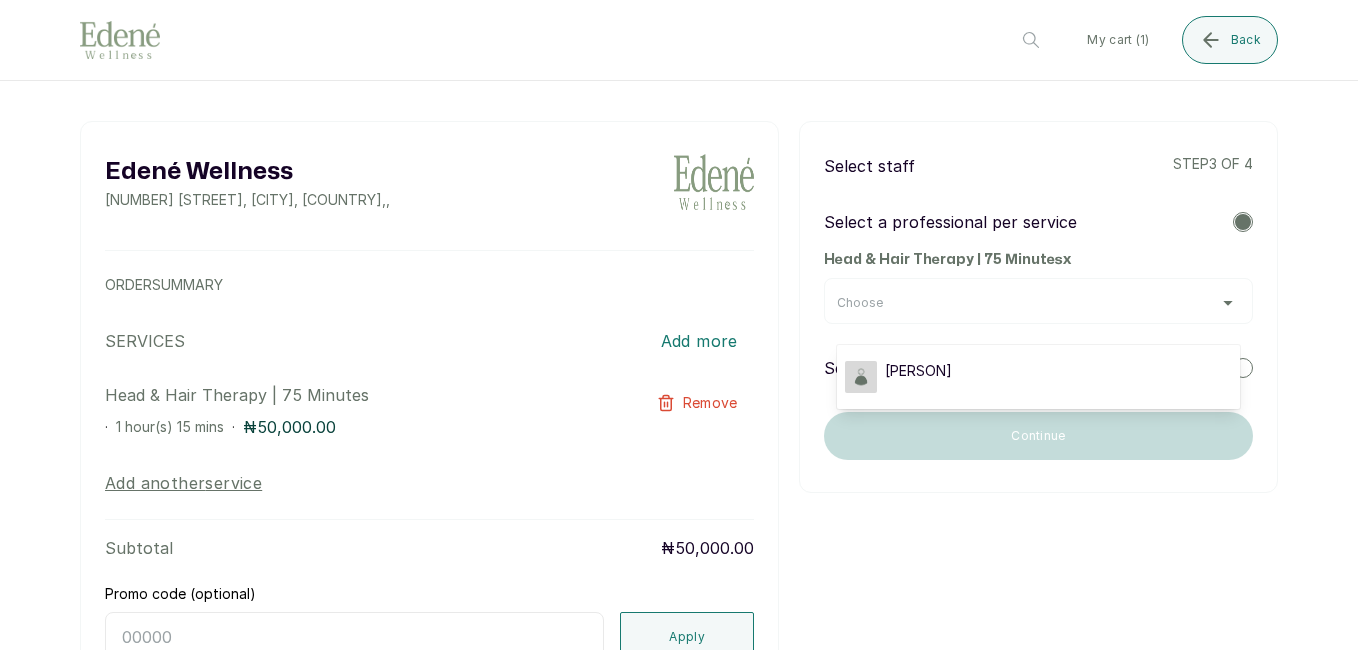 click on "Edené Wellness  2b Olumuyiwa Taiwo Street, Lagos, Nigeria ,  ,  ORDER  SUMMARY SERVICES Add more Head & Hair Therapy | 75 Minutes  · 1 hour(s) 15 mins  ·   ₦50,000.00 Remove Add another  service Subtotal ₦50,000.00 Promo code (optional)   Apply Total ₦50,000.00 Select staff step  3 of 4 Select a professional per service Head & Hair Therapy | 75 Minutes  x Choose Oluwaseyi Aruleba Select professional that can do all services Continue Select staff Edené Wellness  2b Olumuyiwa Taiwo Street, Lagos, Nigeria ,  ,  SERVICES Add more Head & Hair Therapy | 75 Minutes Select Staff   · 1 hour(s) 15 mins   ₦50,000.00 Remove Subtotal ₦50,000.00 Total ₦50,000.00 Back Checkout - Select staff for services" at bounding box center (679, 440) 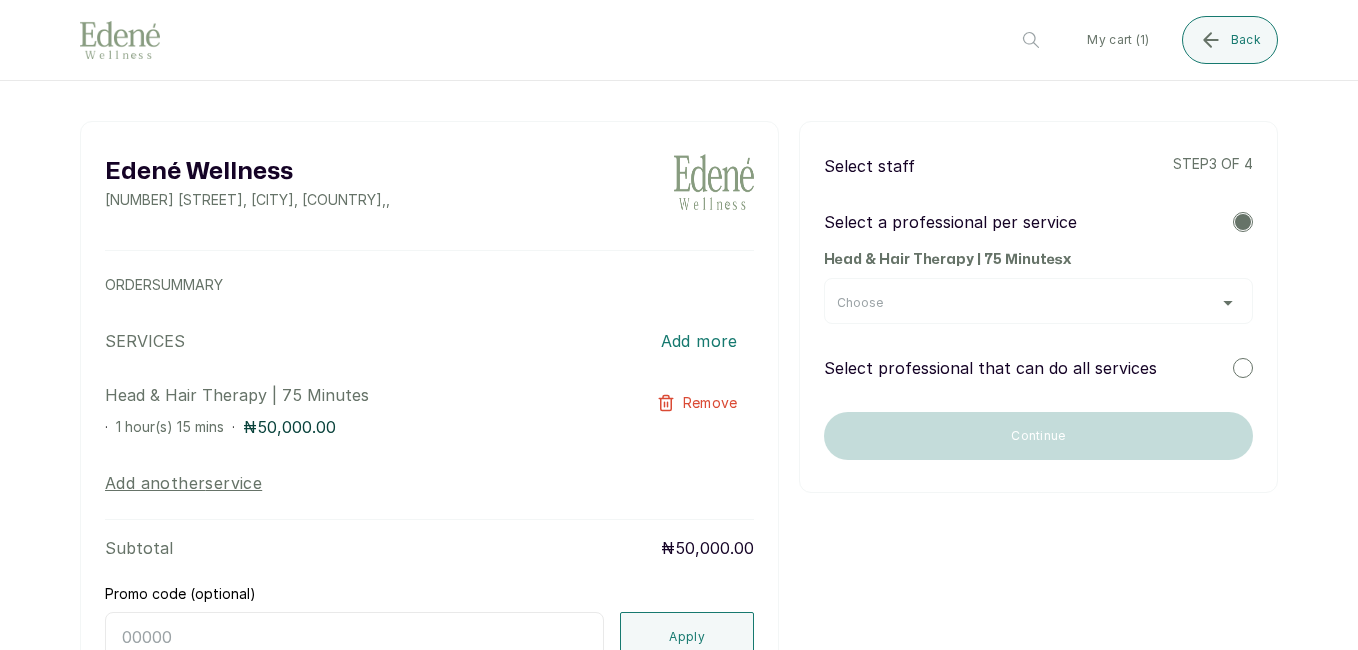 click at bounding box center [1243, 368] 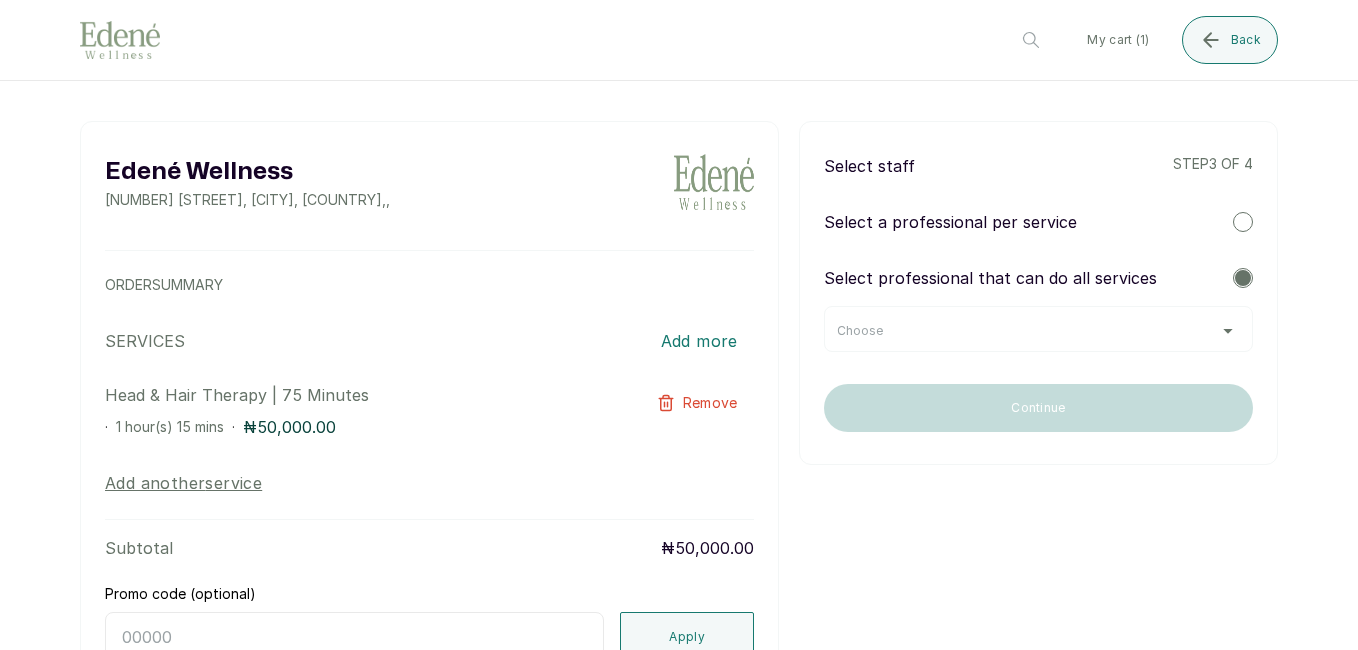 click on "Choose" at bounding box center [1038, 331] 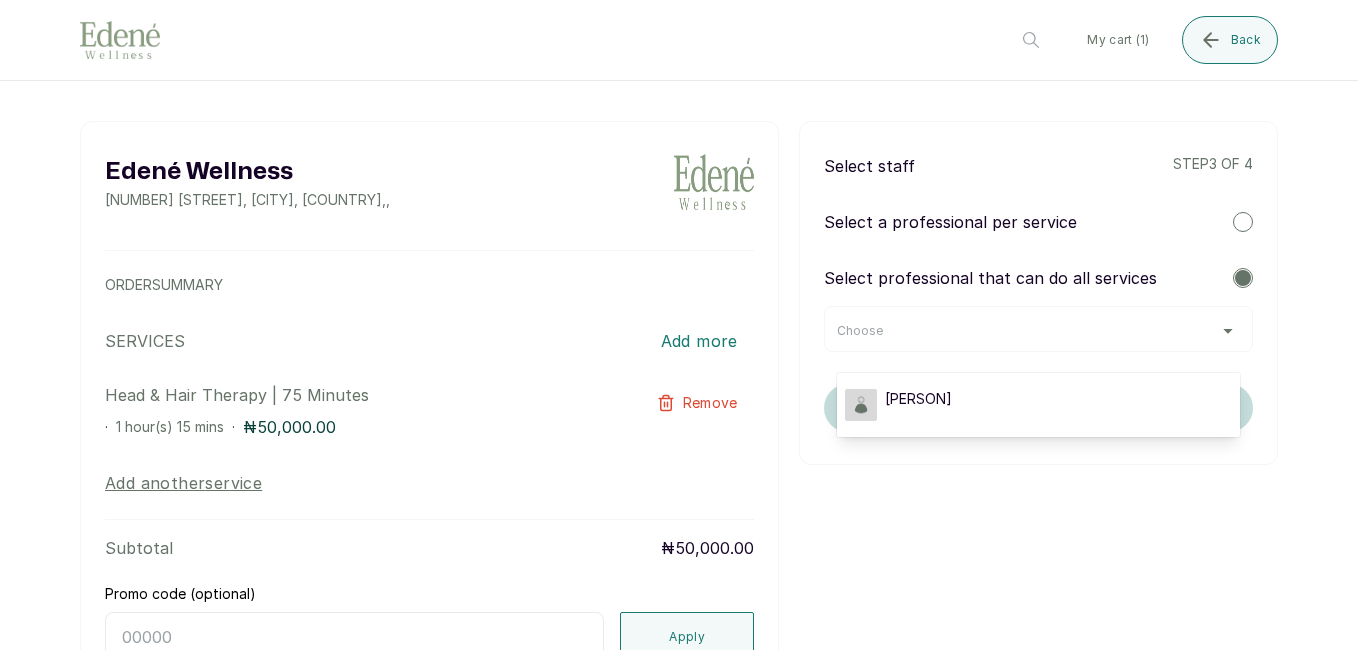 click on "Edené Wellness  2b Olumuyiwa Taiwo Street, Lagos, Nigeria ,  ,  ORDER  SUMMARY SERVICES Add more Head & Hair Therapy | 75 Minutes  · 1 hour(s) 15 mins  ·   ₦50,000.00 Remove Add another  service Subtotal ₦50,000.00 Promo code (optional)   Apply Total ₦50,000.00 Select staff step  3 of 4 Select a professional per service Select professional that can do all services Choose Oluwaseyi Aruleba Continue Select staff Edené Wellness  2b Olumuyiwa Taiwo Street, Lagos, Nigeria ,  ,  SERVICES Add more Head & Hair Therapy | 75 Minutes Select Staff   · 1 hour(s) 15 mins   ₦50,000.00 Remove Subtotal ₦50,000.00 Total ₦50,000.00 Back Checkout - Select staff for services" at bounding box center [679, 440] 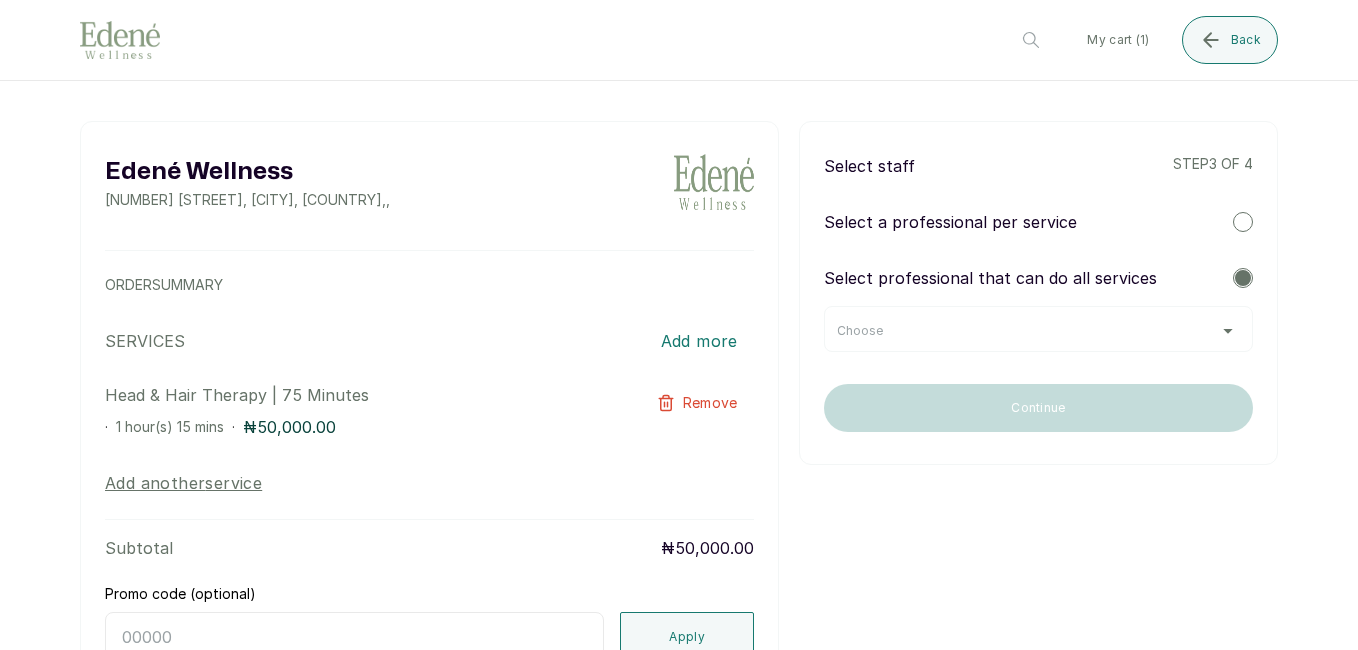 click on "Choose" at bounding box center [1038, 329] 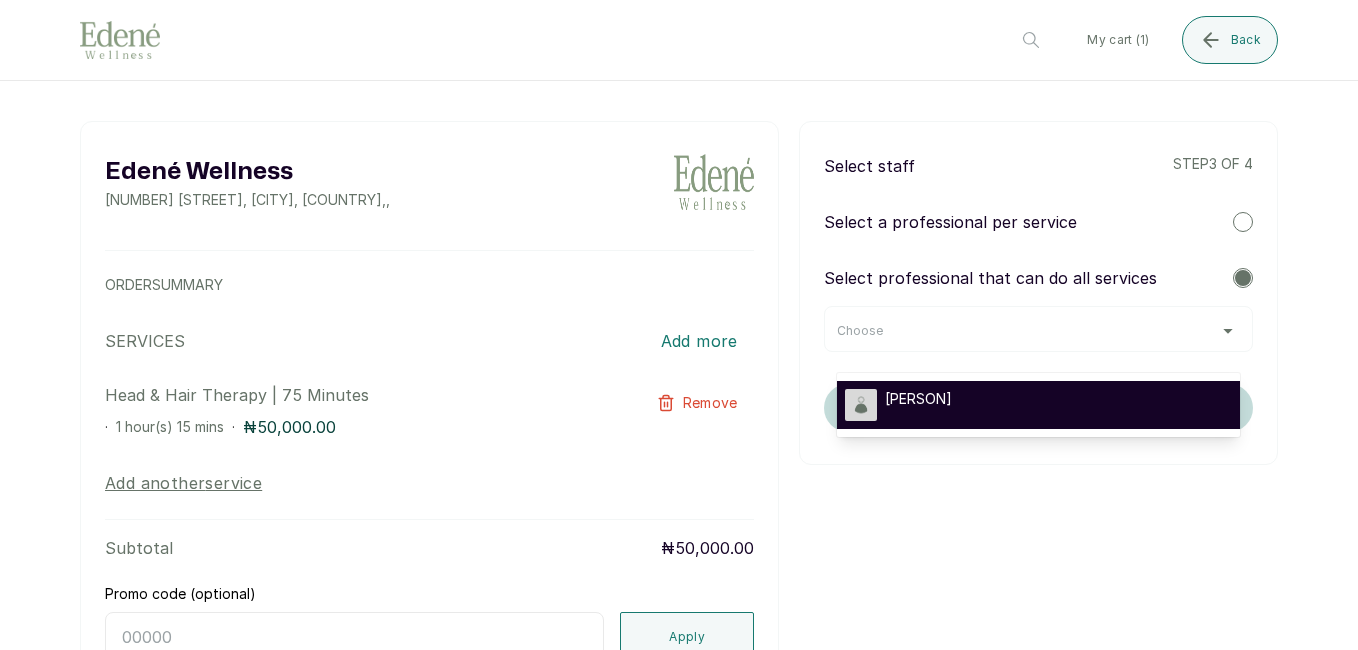 click on "Oluwaseyi Aruleba" at bounding box center [1038, 405] 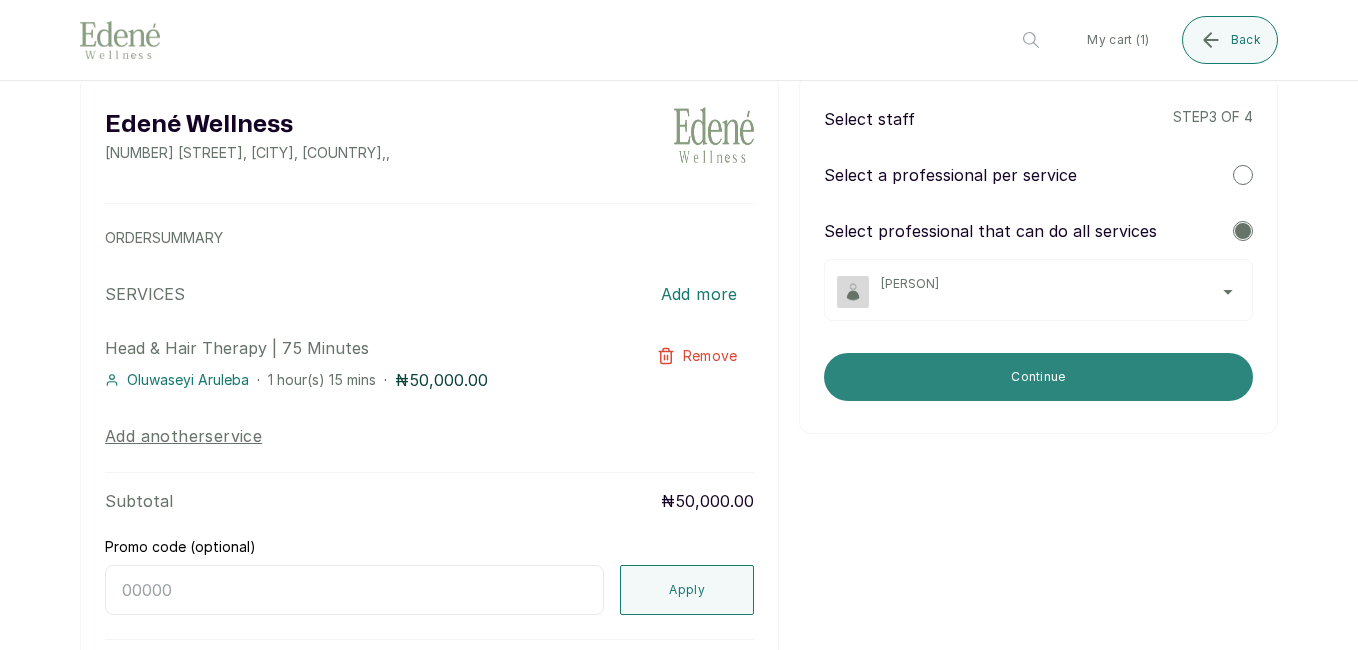 scroll, scrollTop: 0, scrollLeft: 0, axis: both 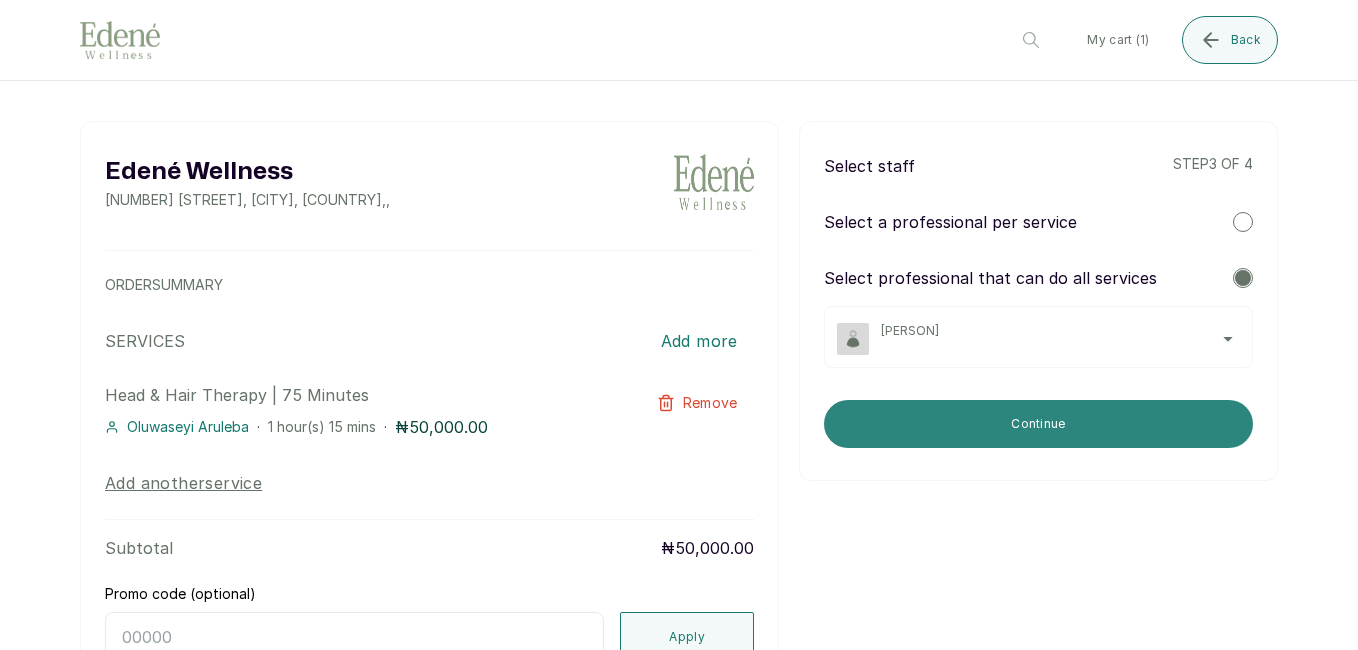 click on "Continue" at bounding box center [1038, 424] 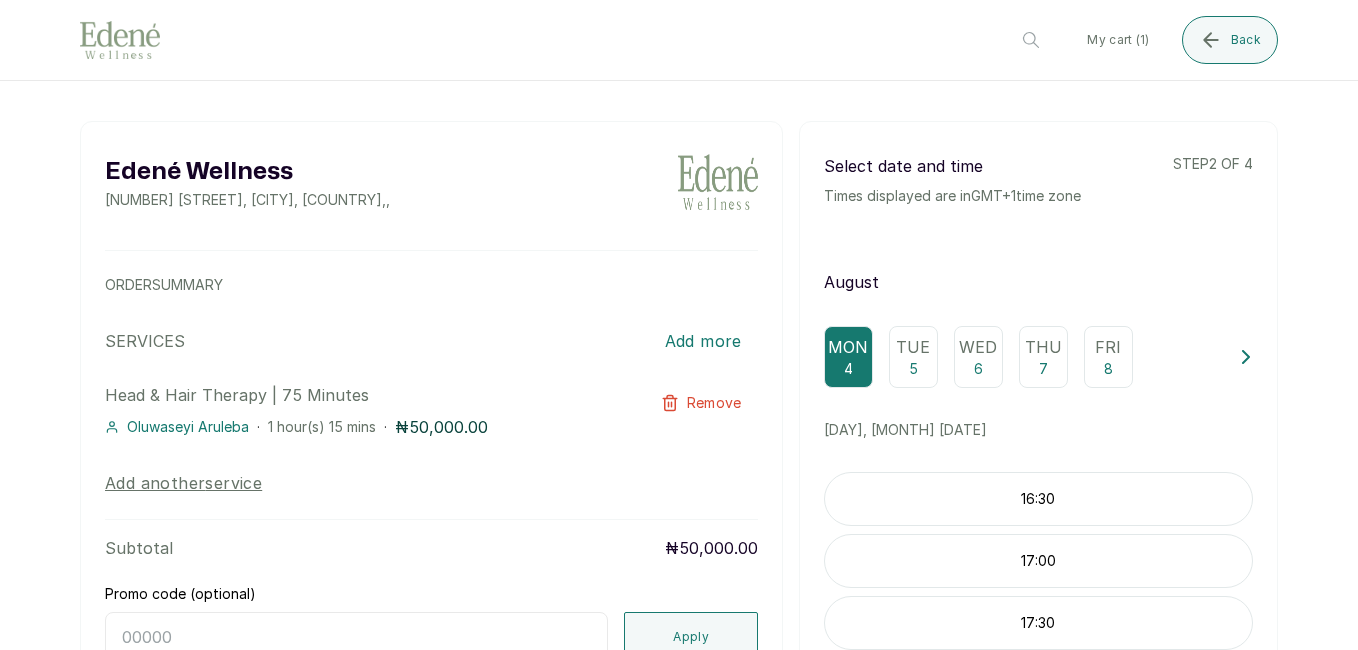 click on "16:30" at bounding box center (1038, 499) 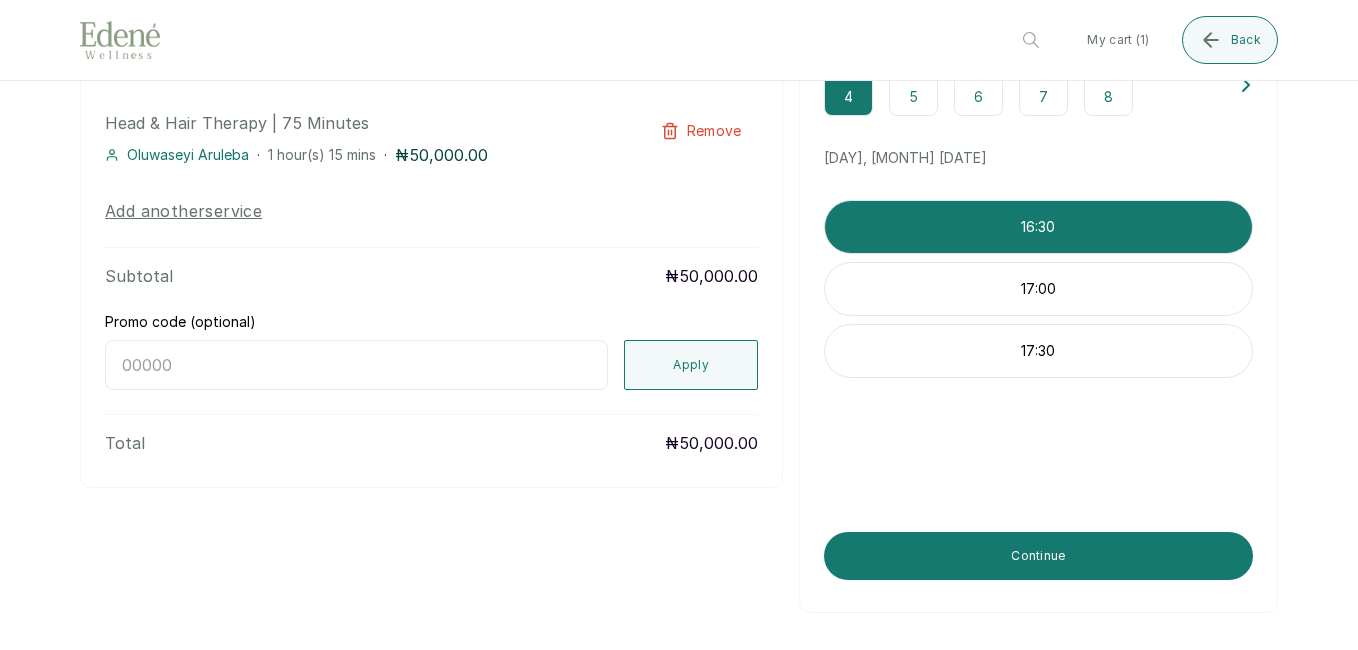 scroll, scrollTop: 300, scrollLeft: 0, axis: vertical 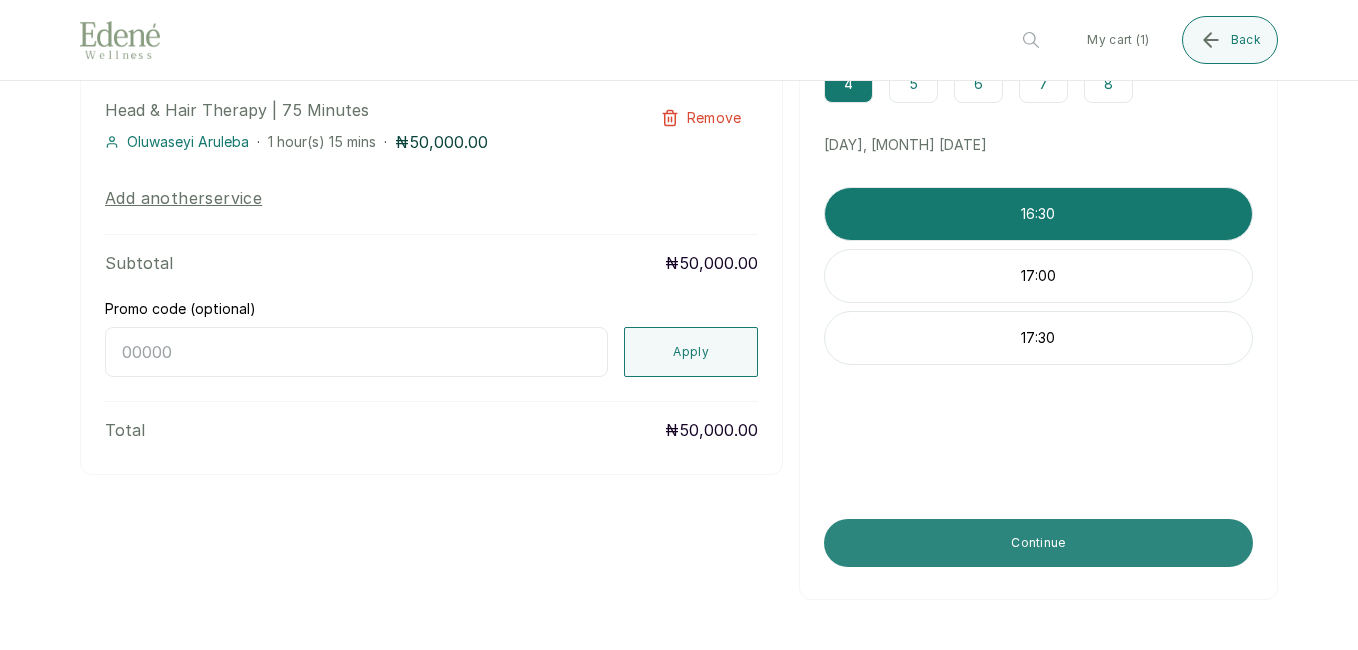 click on "Continue" at bounding box center (1038, 543) 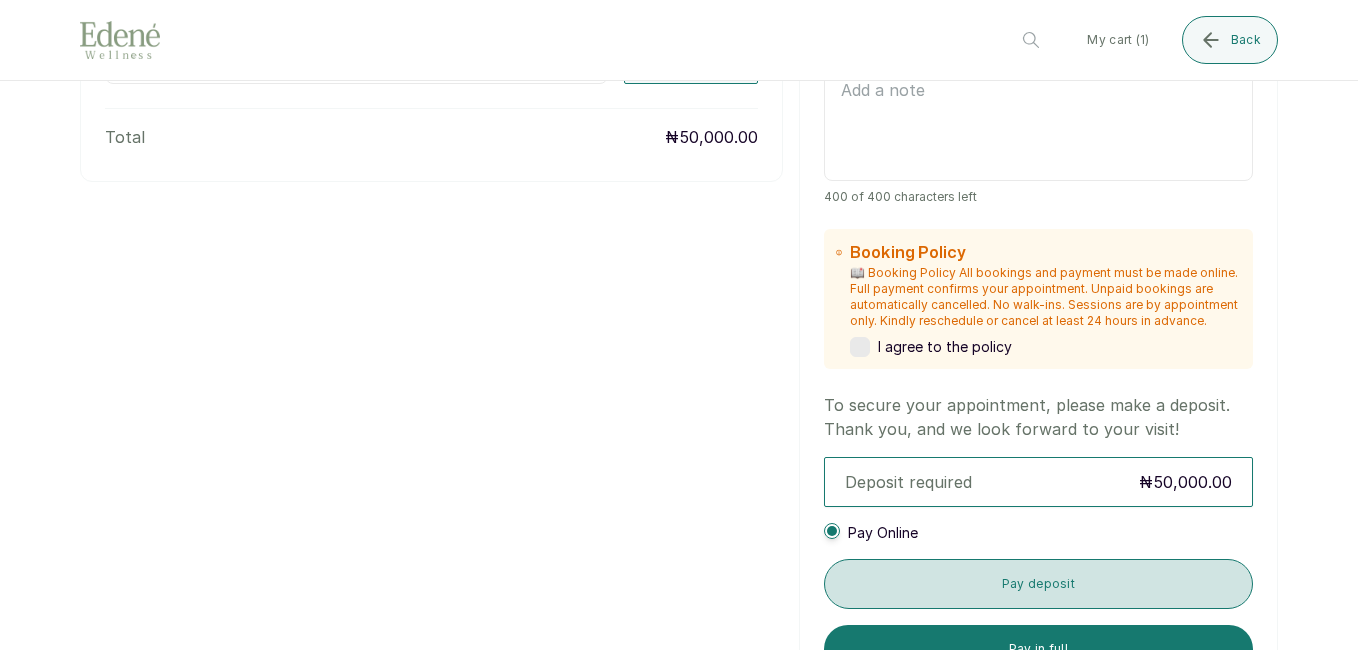 scroll, scrollTop: 586, scrollLeft: 0, axis: vertical 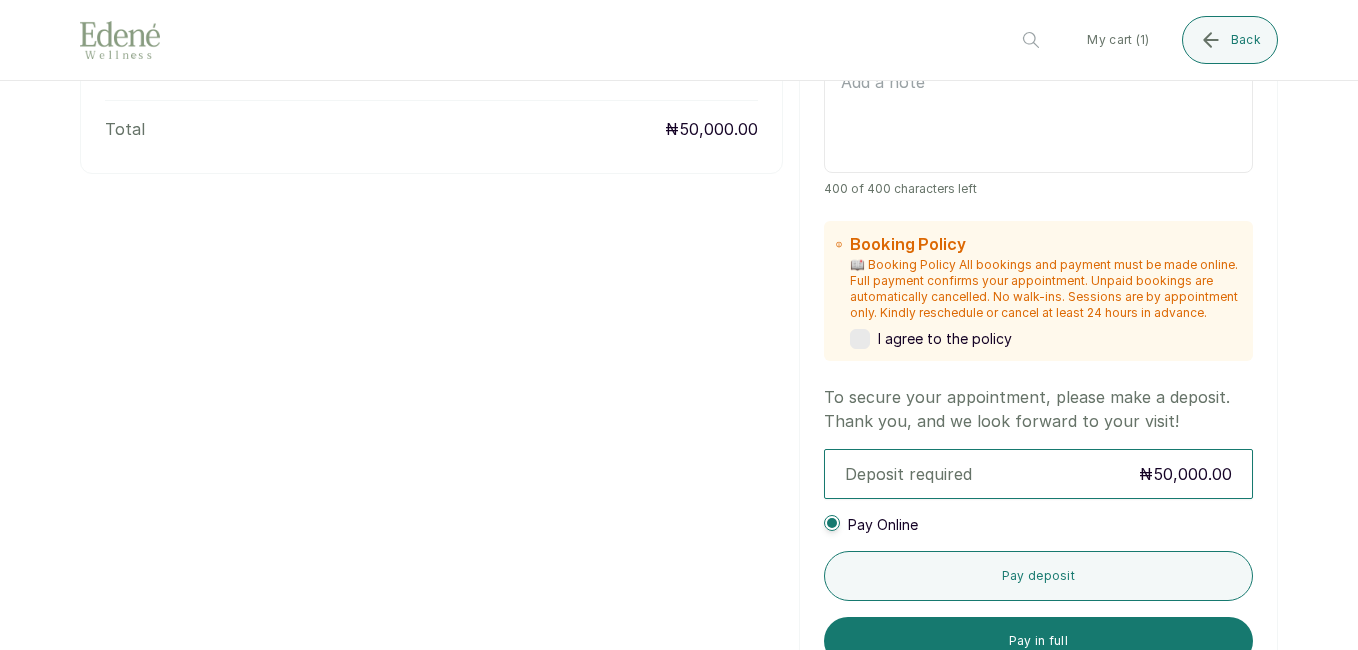 click at bounding box center [860, 339] 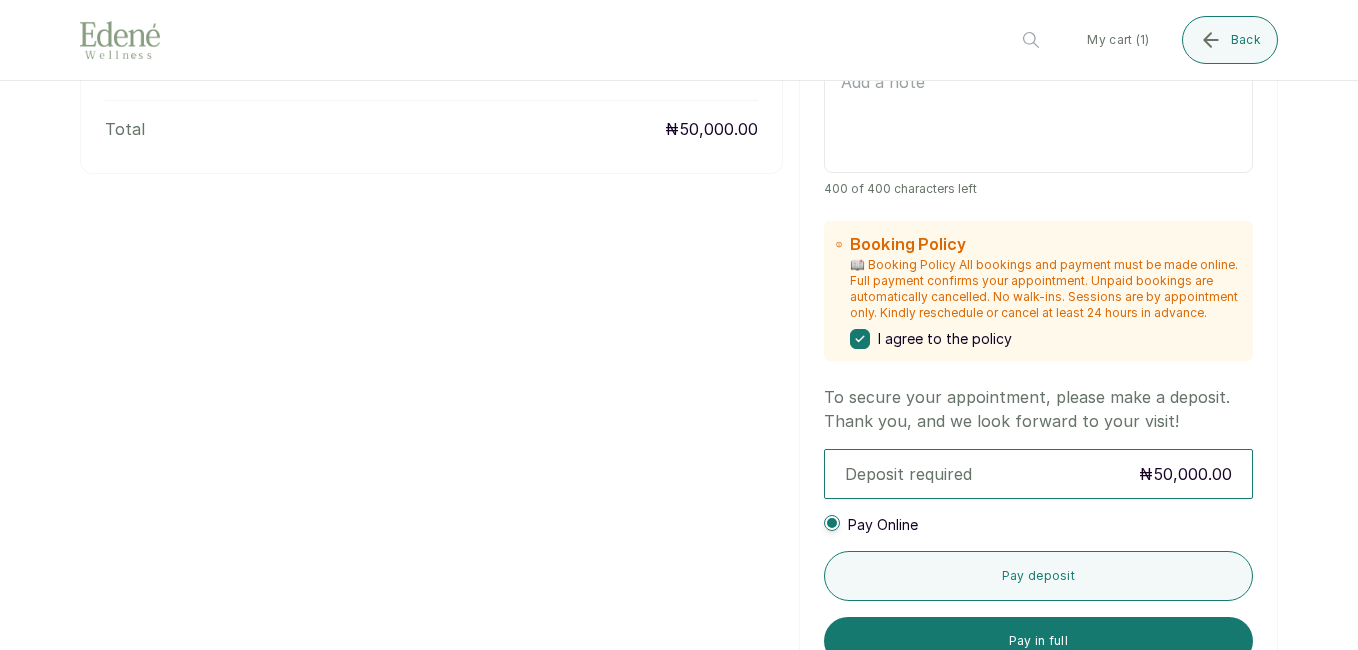 click on "📖 Booking Policy
All bookings and payment must be made online.
Full payment confirms your appointment. Unpaid bookings are automatically cancelled.
No walk-ins. Sessions are by appointment only.
Kindly reschedule or cancel at least 24 hours in advance." at bounding box center [1045, 289] 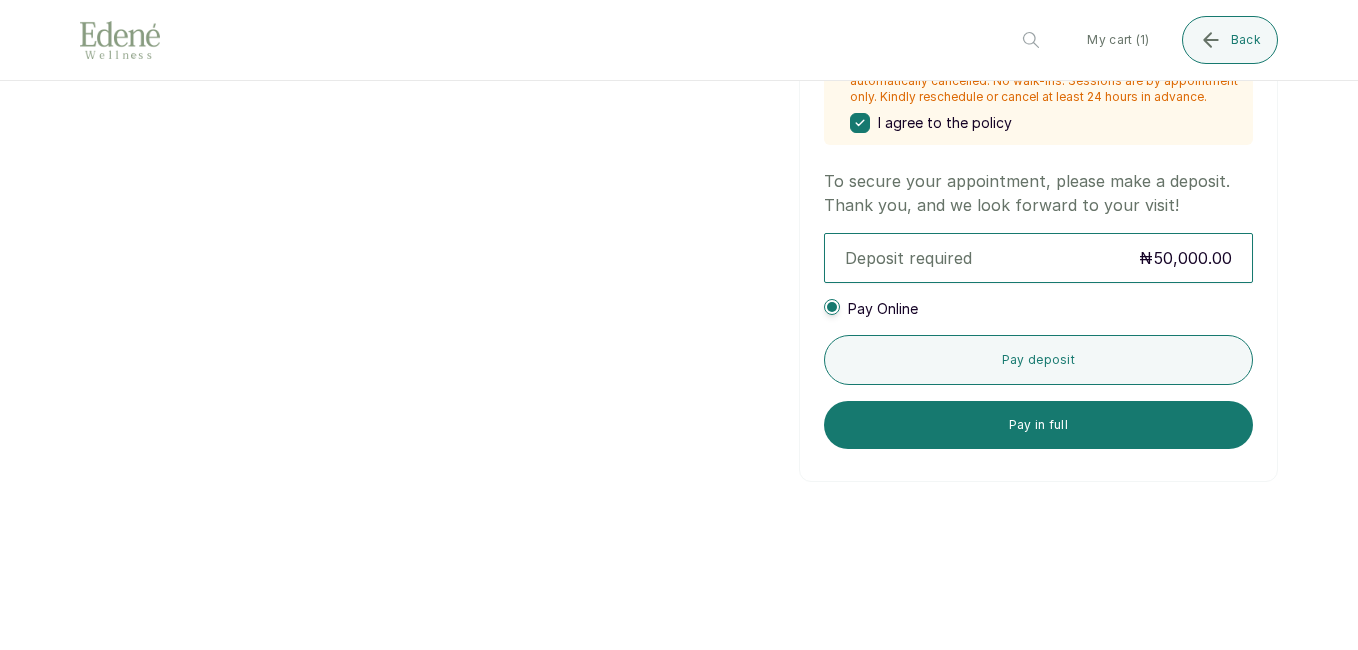 scroll, scrollTop: 804, scrollLeft: 0, axis: vertical 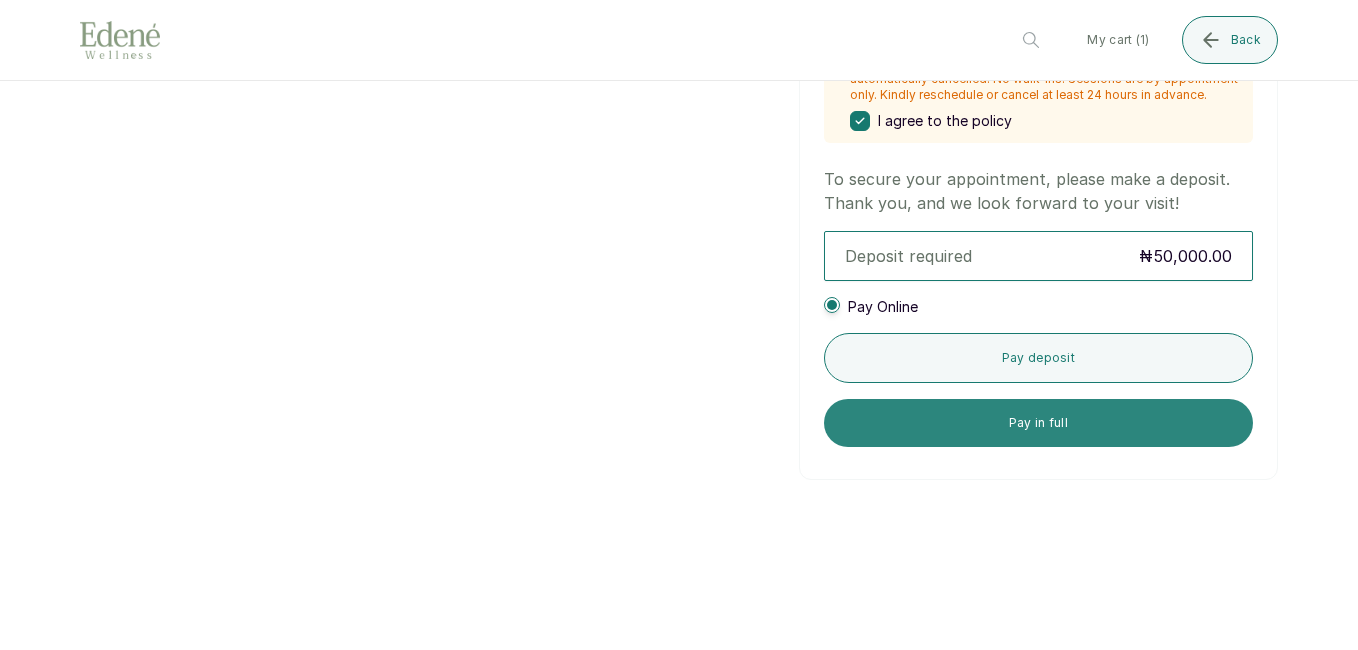click on "Pay in full" at bounding box center (1038, 423) 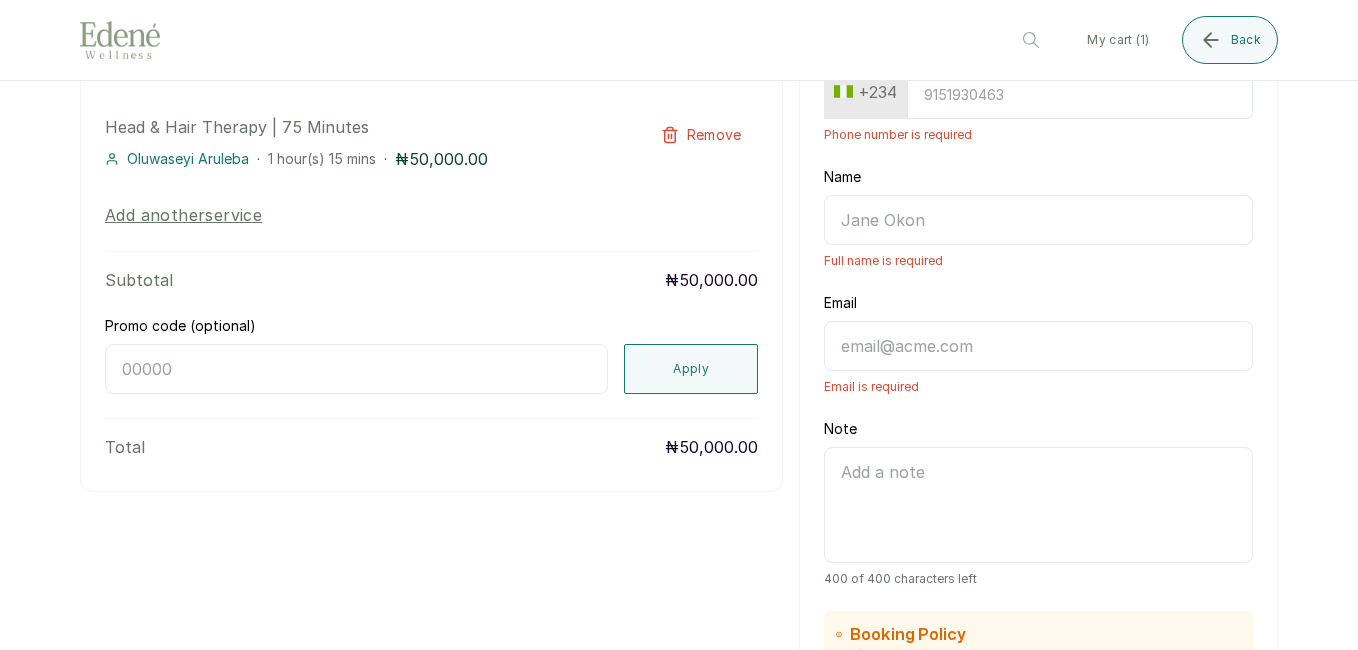 scroll, scrollTop: 269, scrollLeft: 0, axis: vertical 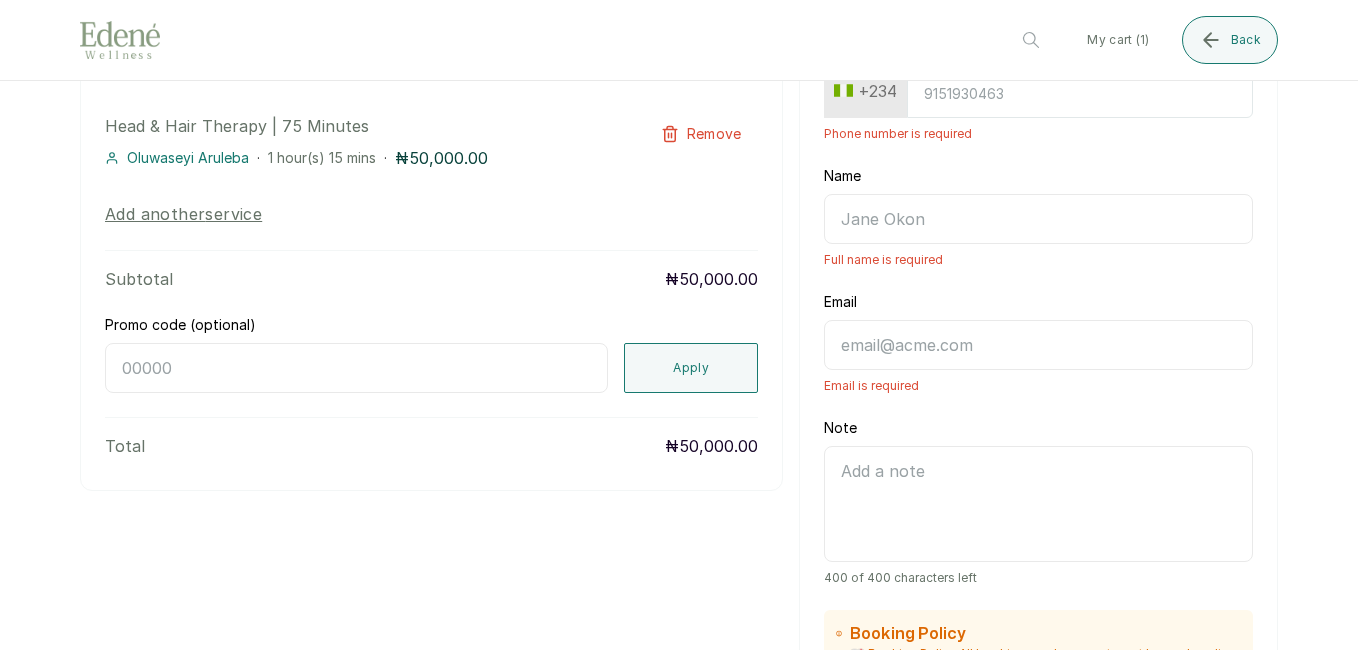 click on "Name" at bounding box center (1038, 219) 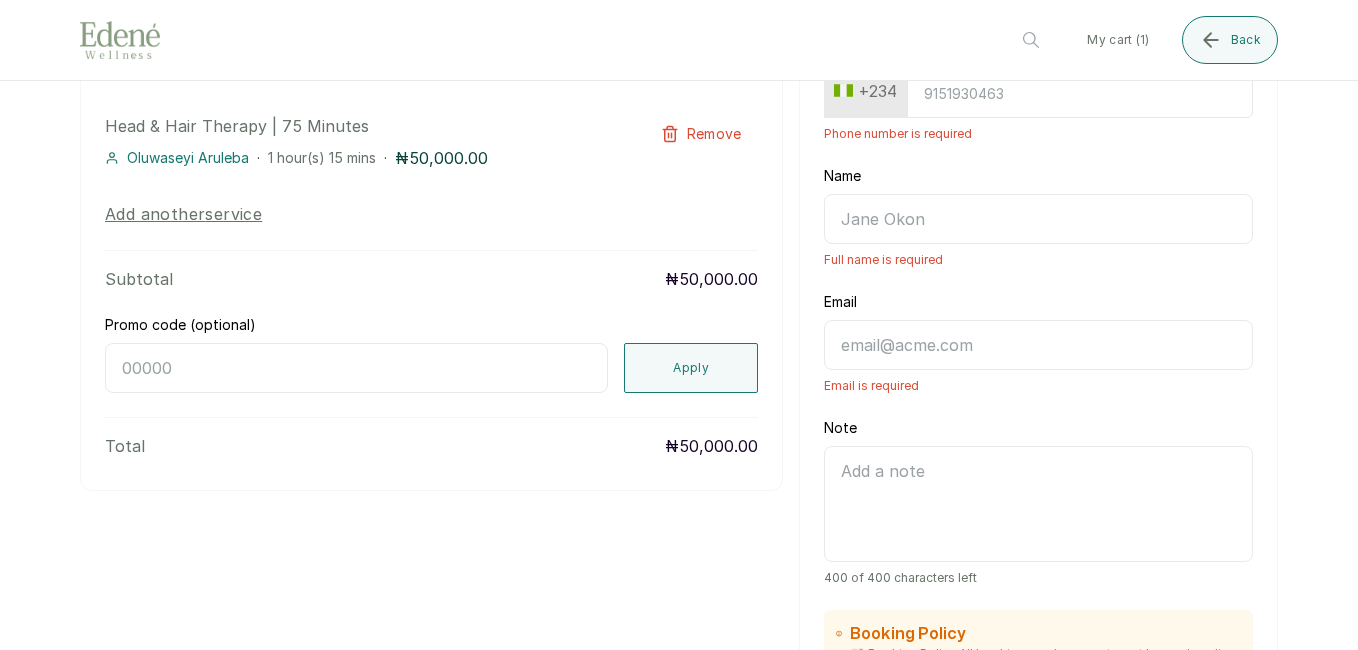 type on "Caroline" 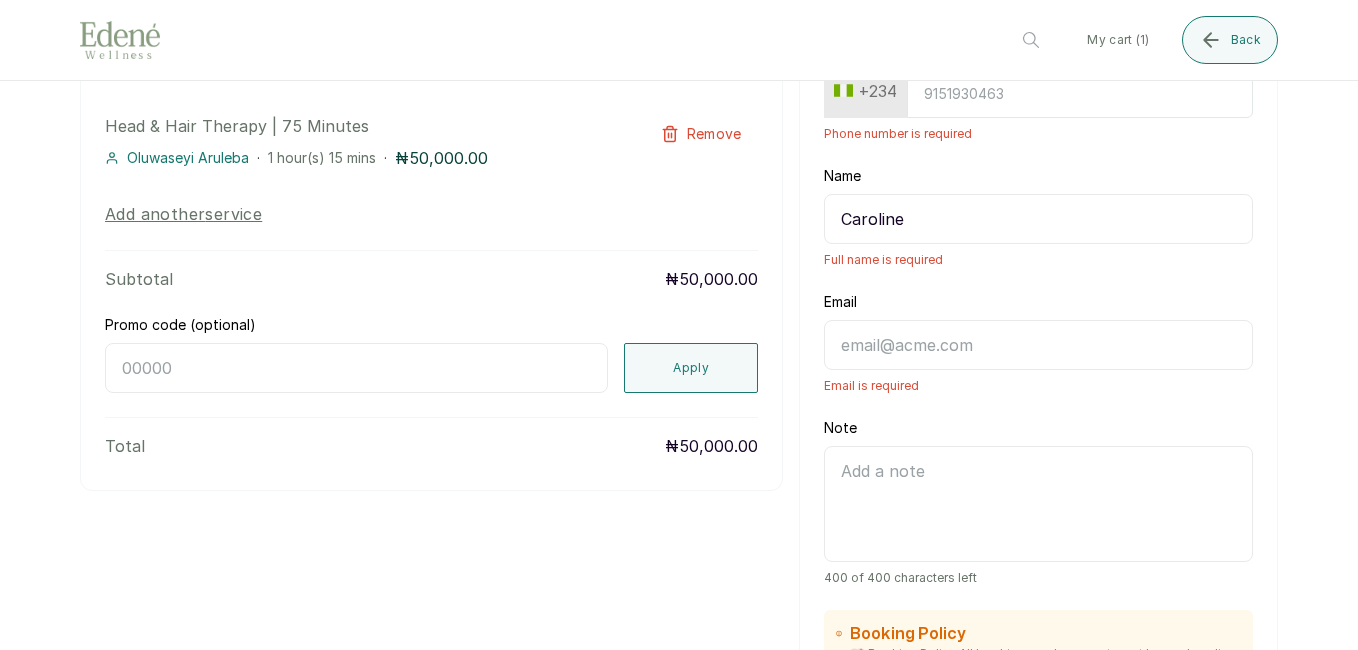 type on "7002252245" 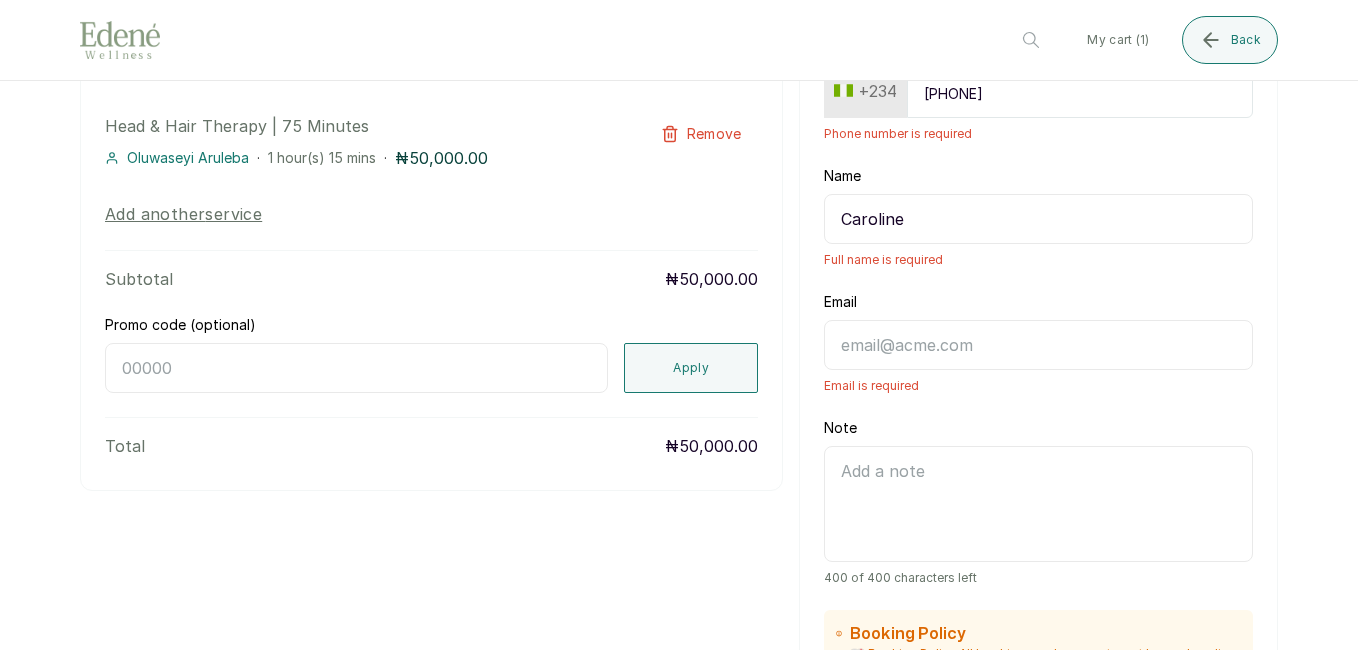type on "drseyiprograms@gmail.com" 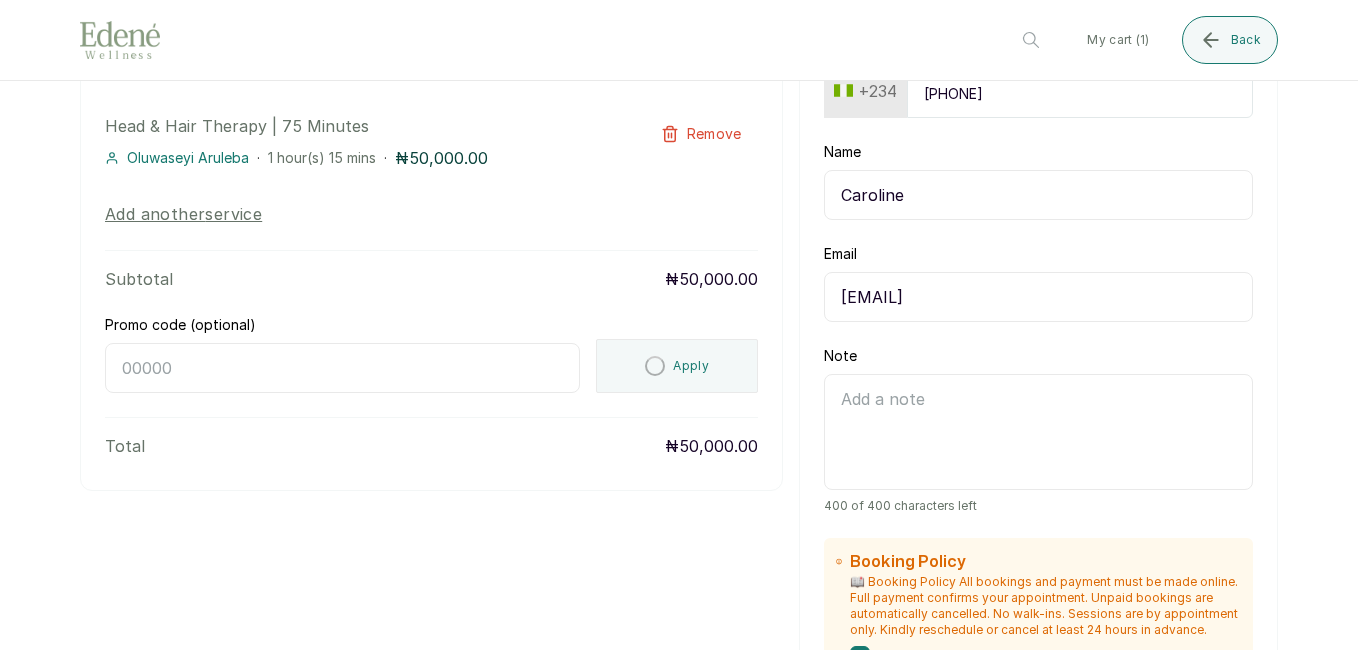 type 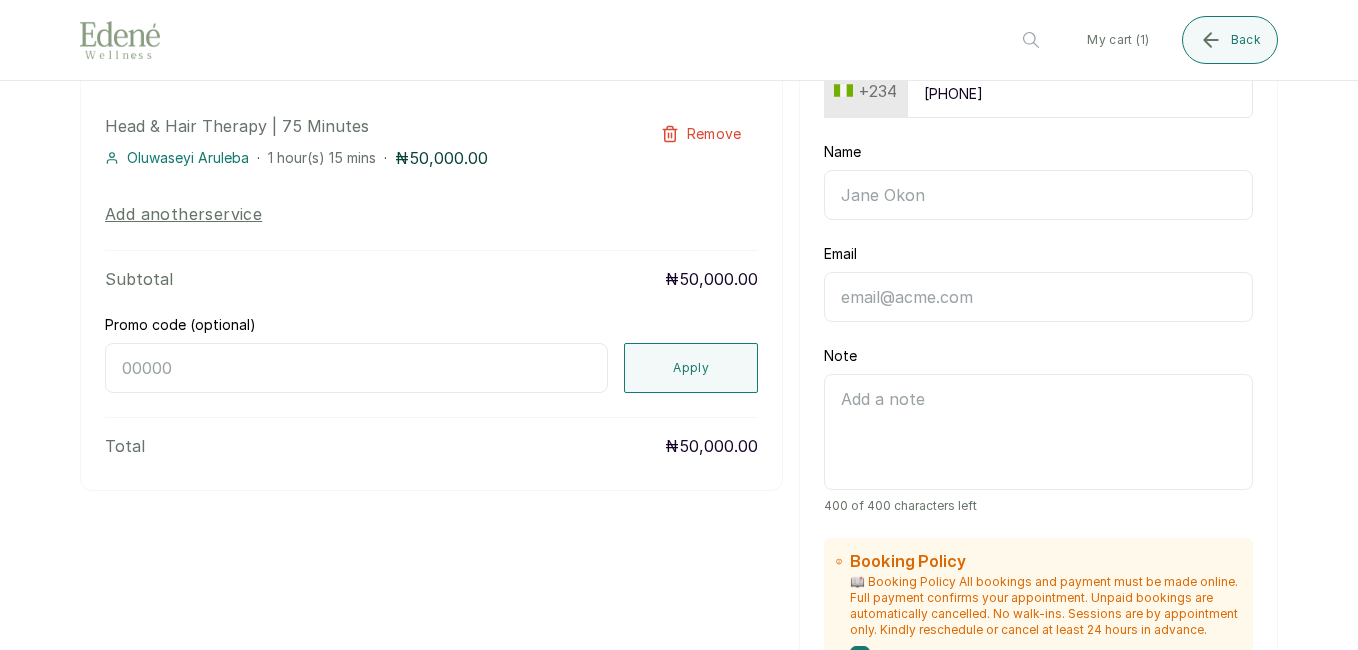 click on "Name" at bounding box center (1038, 195) 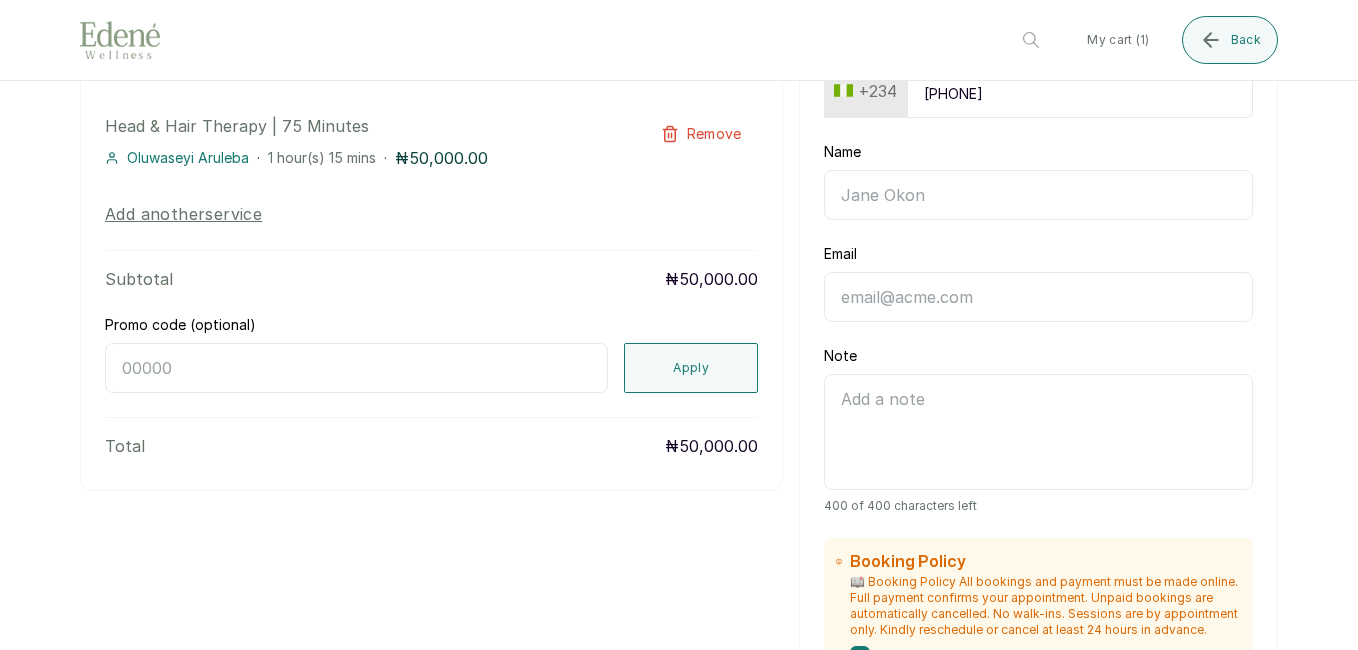 type on "Racheal Obasuyi" 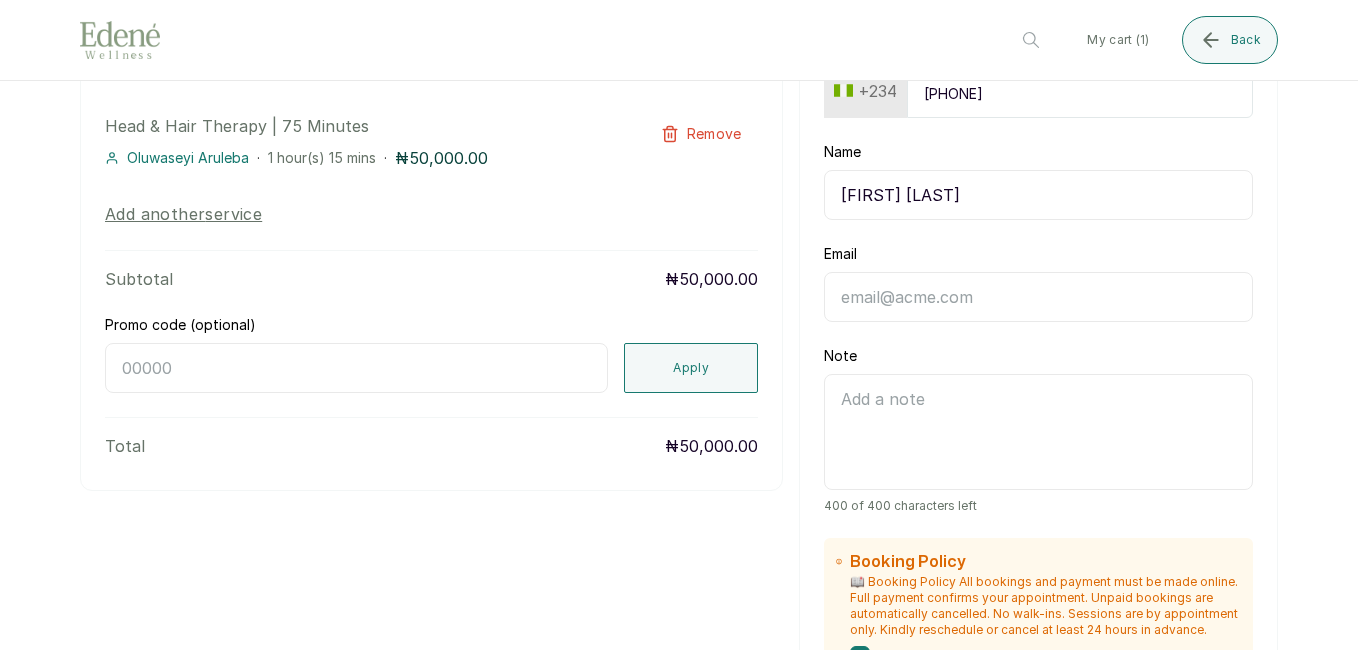 type on "obasuyirachel@drseyi.com" 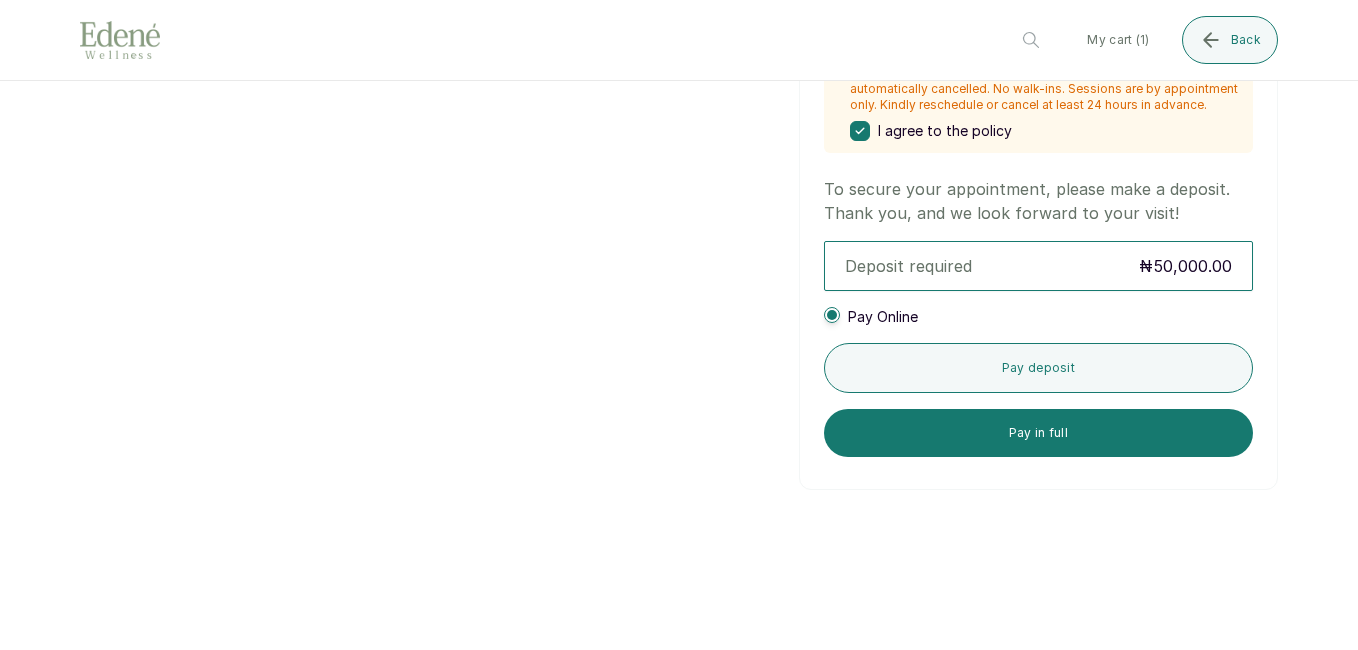 scroll, scrollTop: 804, scrollLeft: 0, axis: vertical 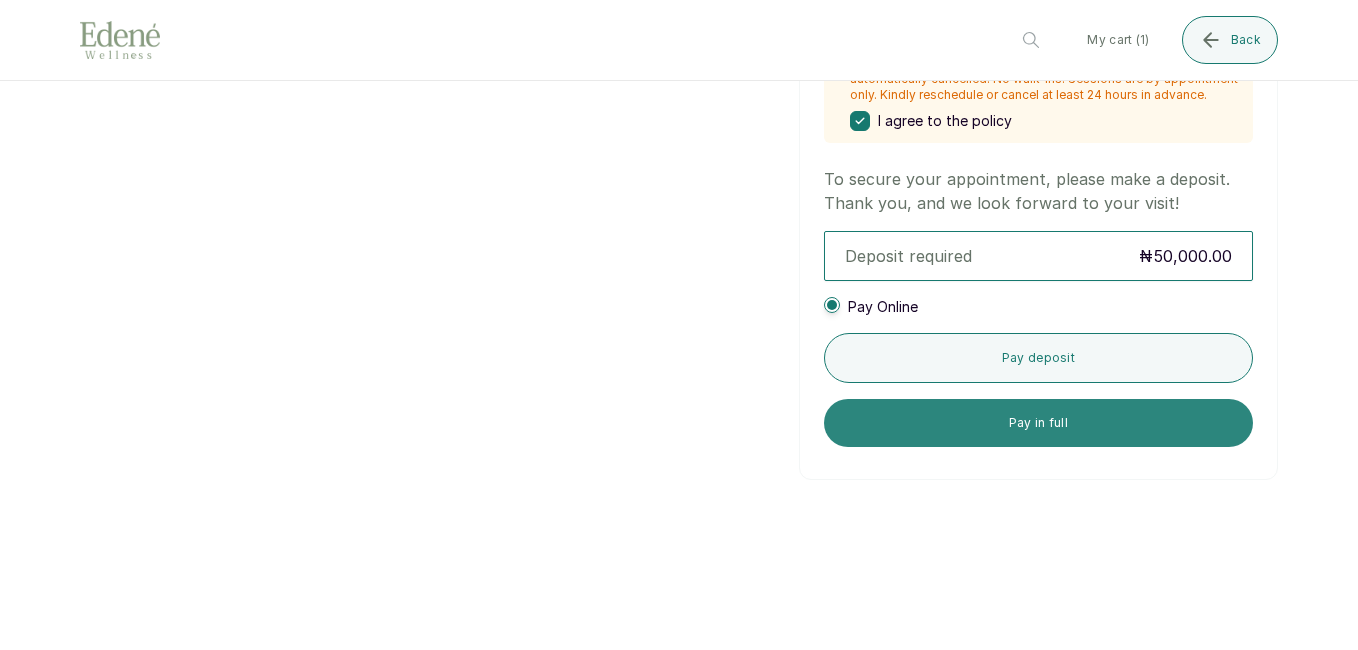 click on "Pay in full" at bounding box center (1038, 423) 